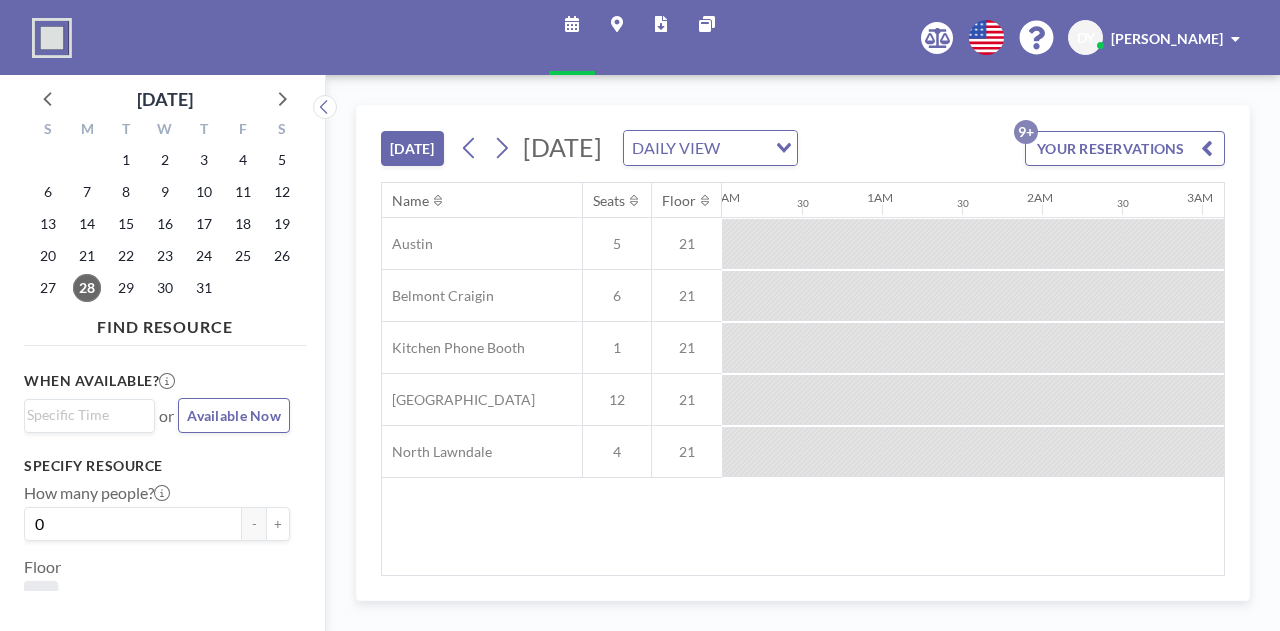 scroll, scrollTop: 0, scrollLeft: 0, axis: both 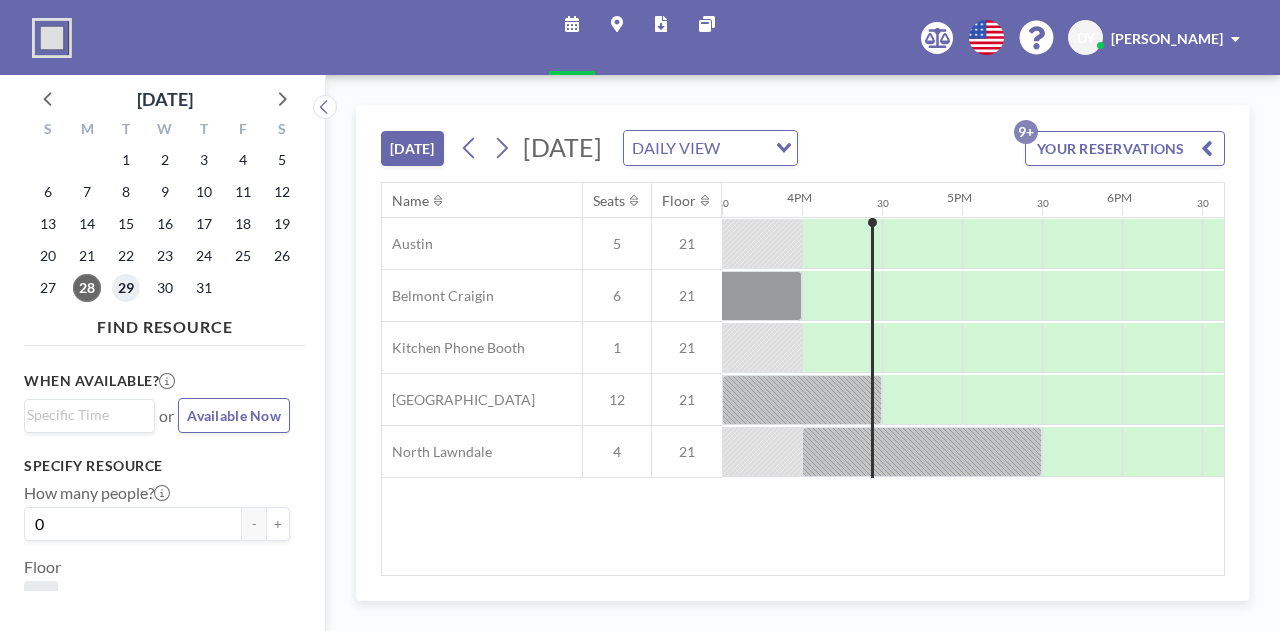 click on "29" at bounding box center (126, 288) 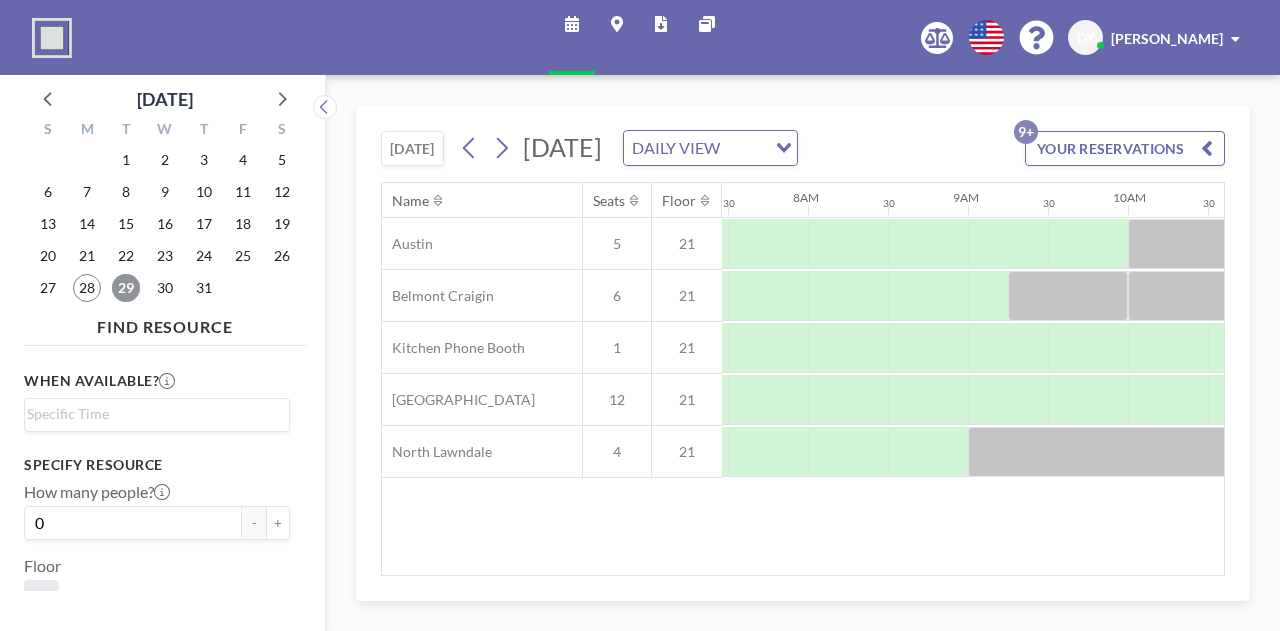 scroll, scrollTop: 0, scrollLeft: 1200, axis: horizontal 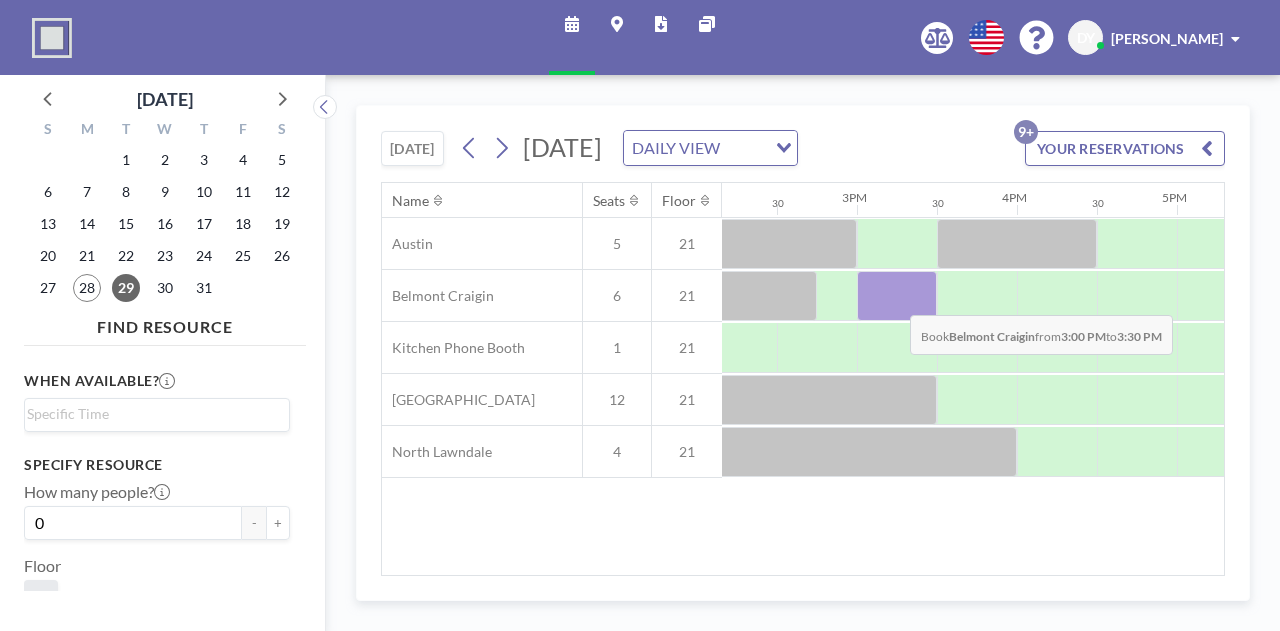 click at bounding box center [897, 296] 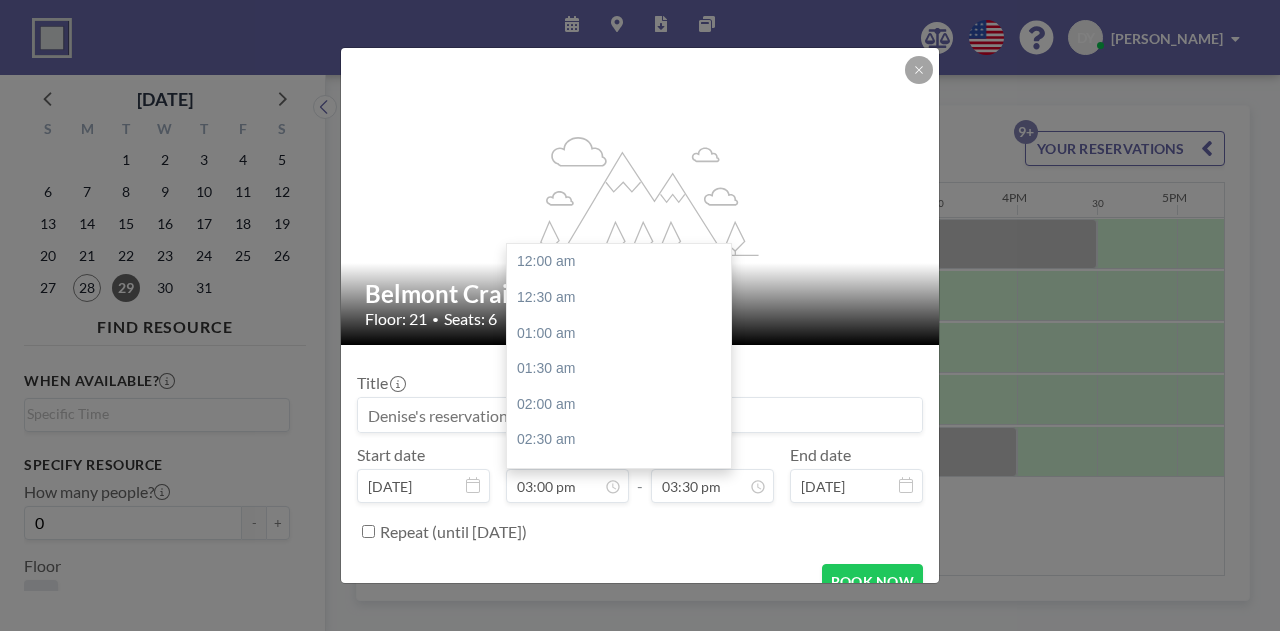 scroll, scrollTop: 1068, scrollLeft: 0, axis: vertical 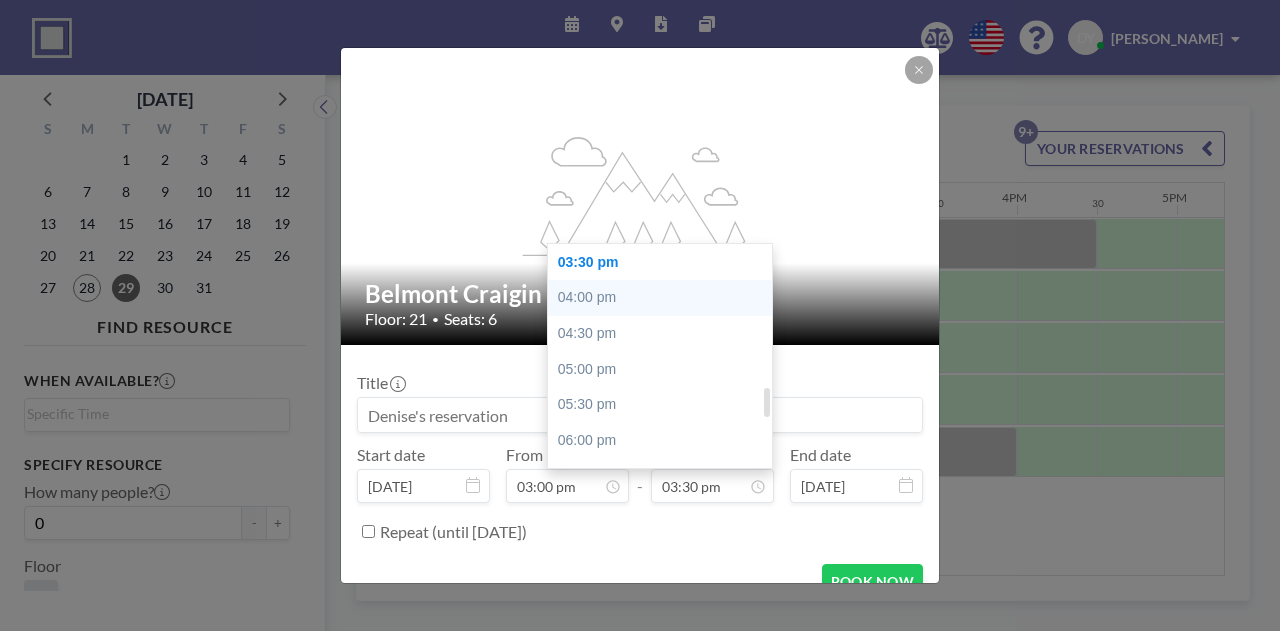 click on "04:00 pm" at bounding box center (665, 298) 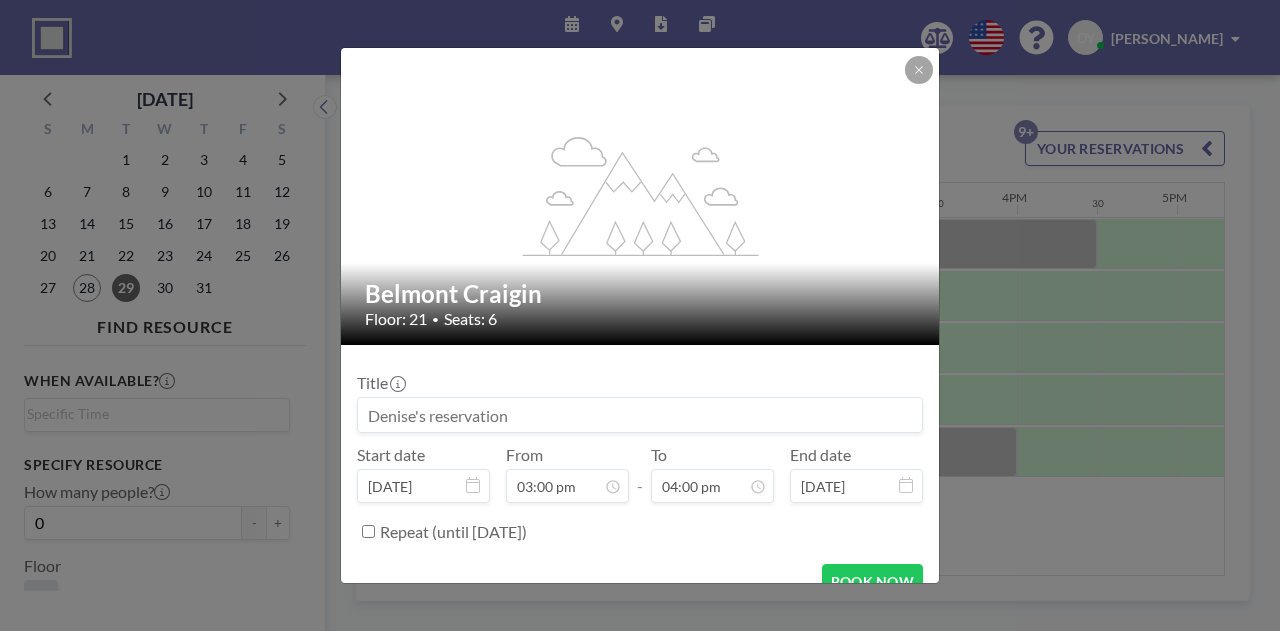 click at bounding box center (640, 415) 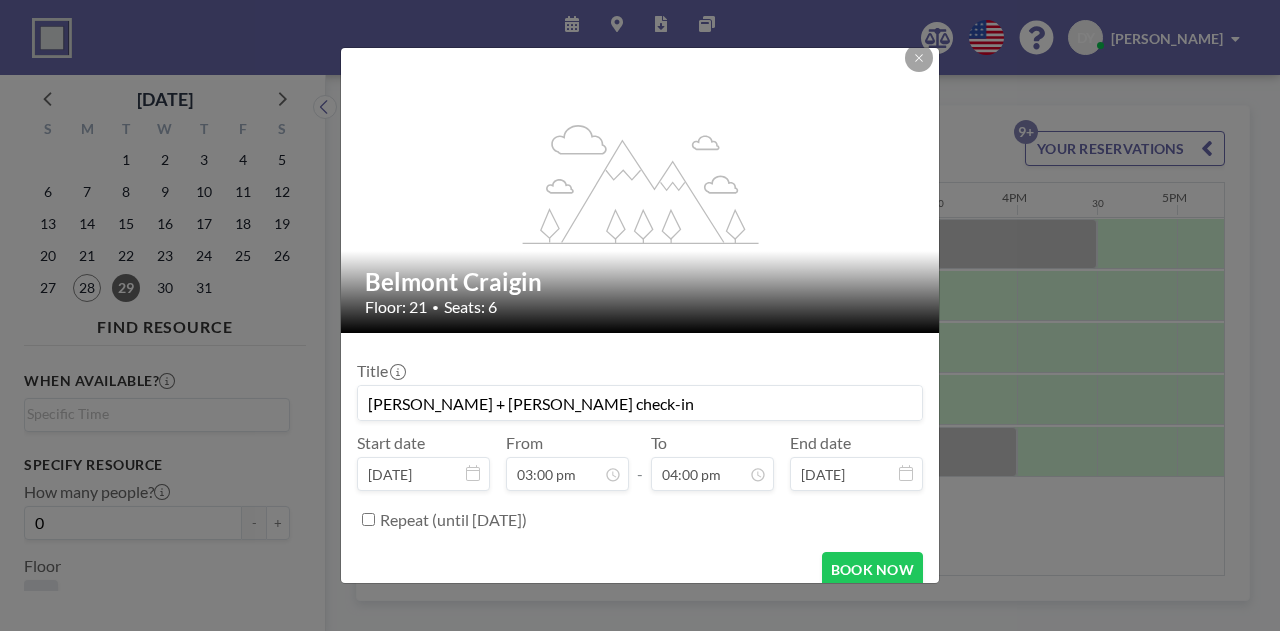 scroll, scrollTop: 30, scrollLeft: 0, axis: vertical 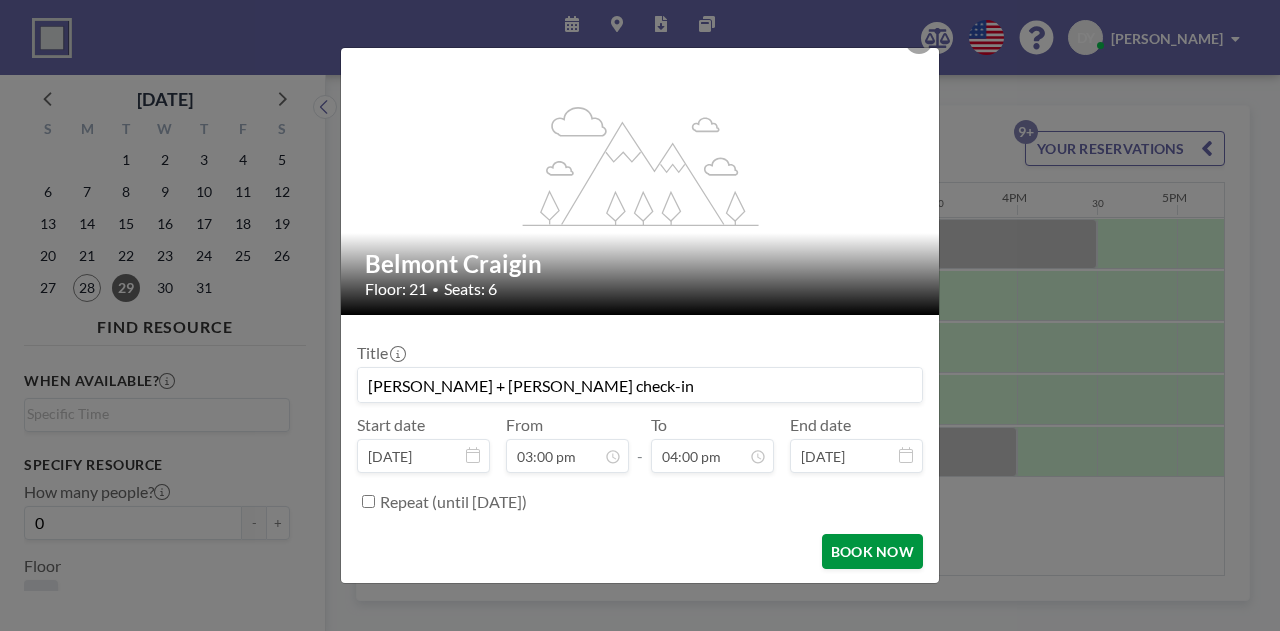 type on "[PERSON_NAME] + [PERSON_NAME] check-in" 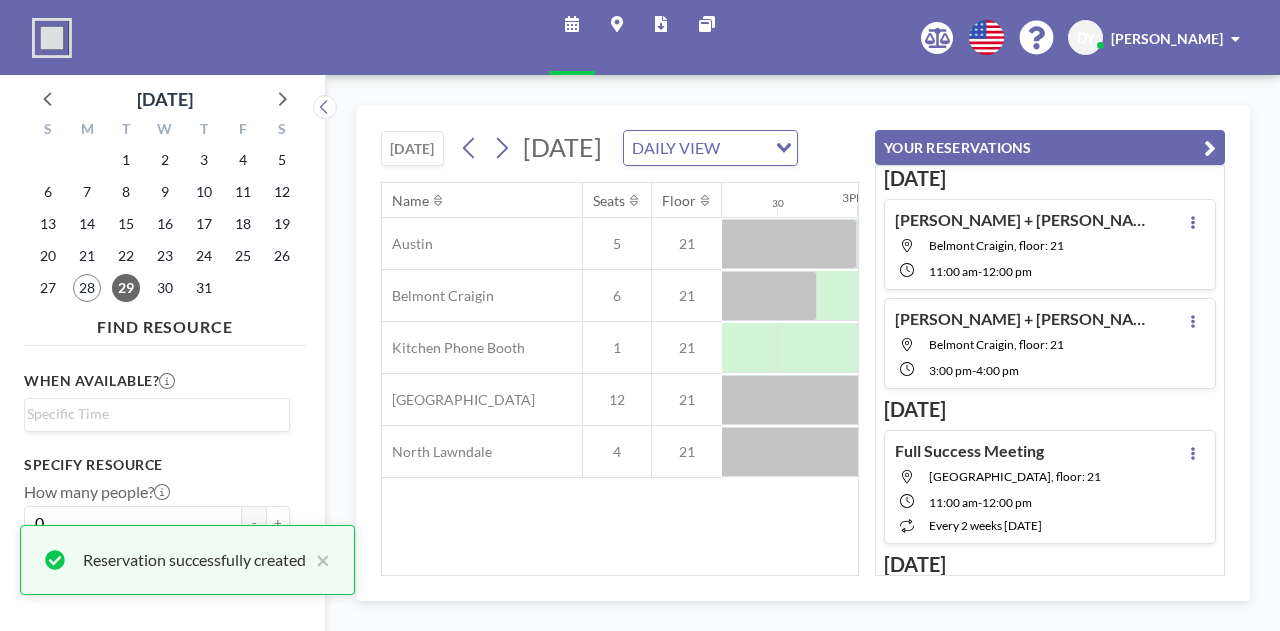 click at bounding box center [1210, 148] 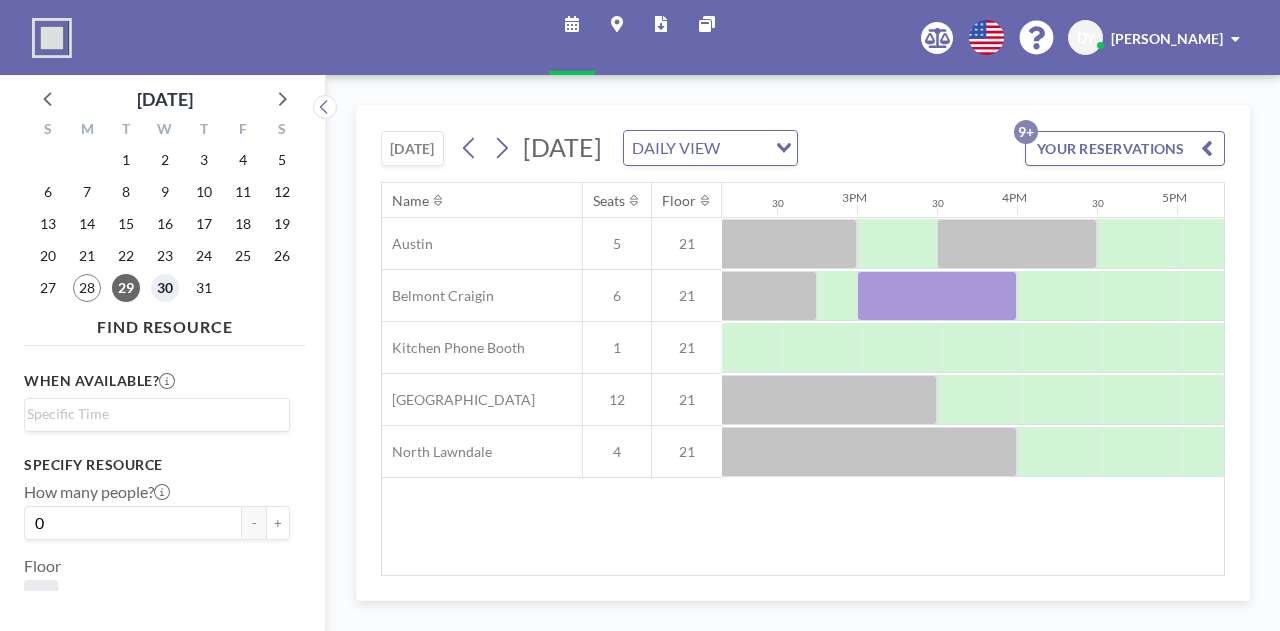 click on "30" at bounding box center [165, 288] 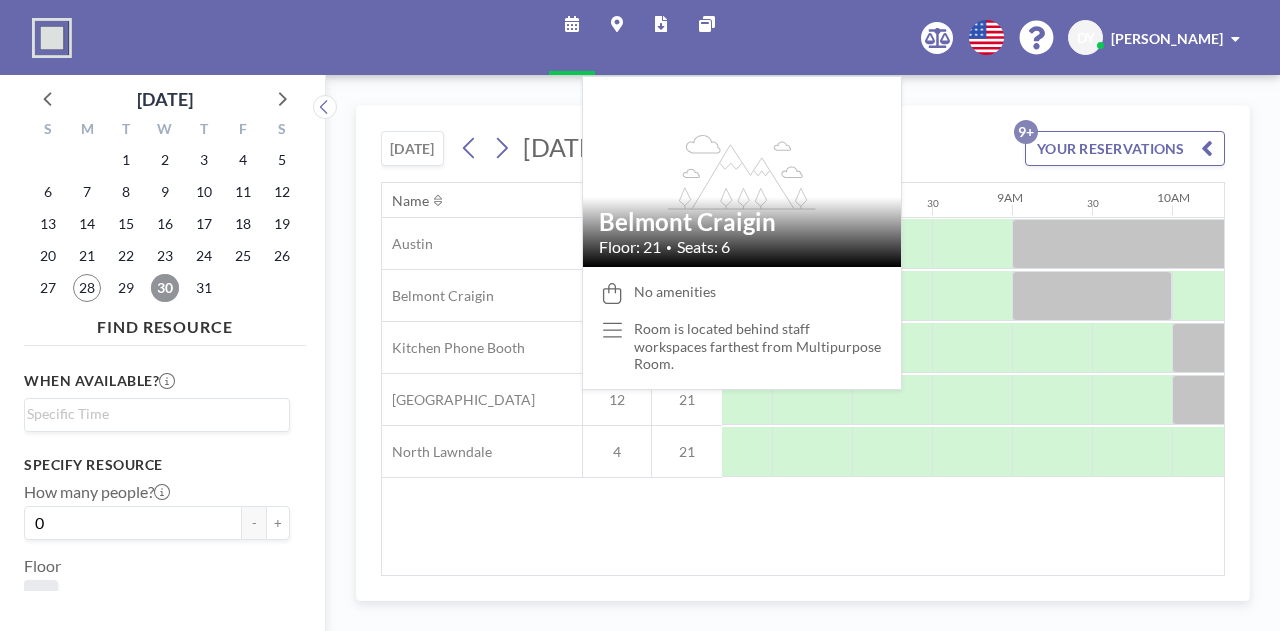 scroll, scrollTop: 0, scrollLeft: 1200, axis: horizontal 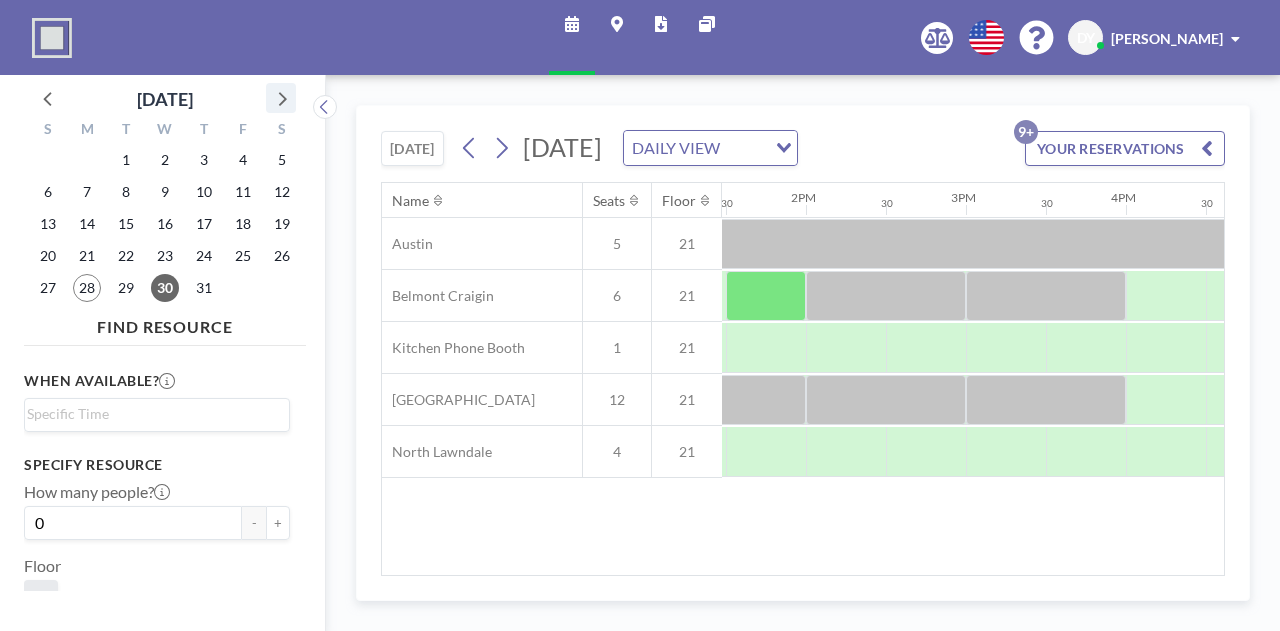click 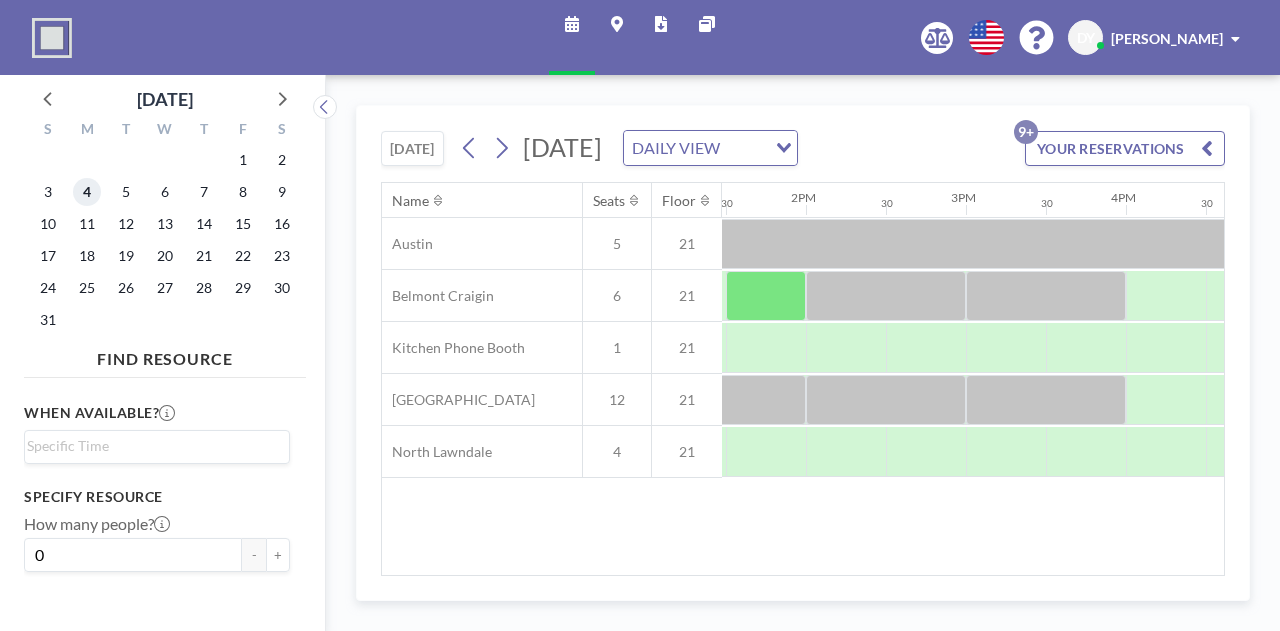 click on "4" at bounding box center (87, 192) 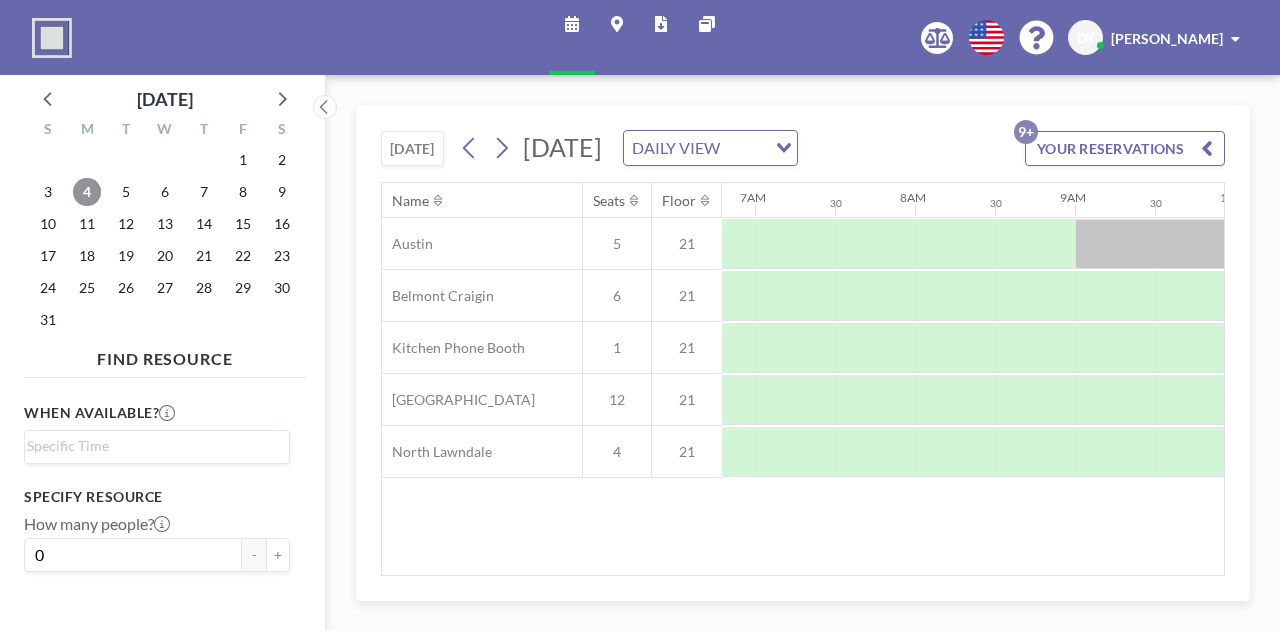 scroll, scrollTop: 0, scrollLeft: 1200, axis: horizontal 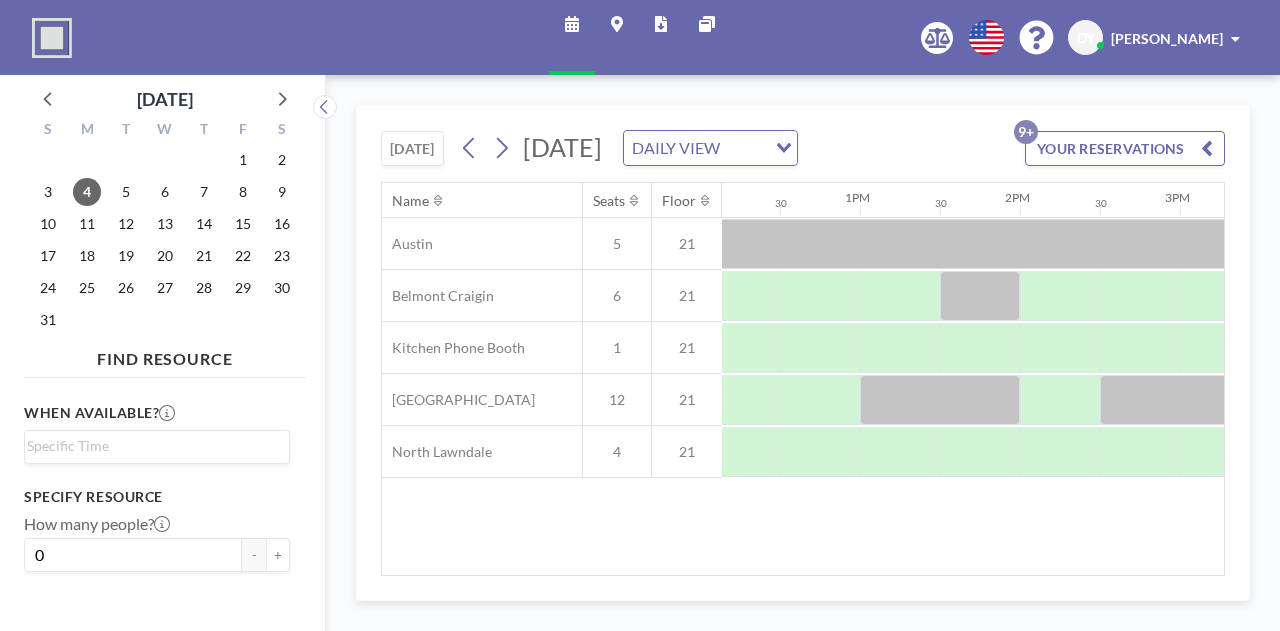 click on "[DATE]  [DATE]
DAILY VIEW
Loading...      YOUR RESERVATIONS   9+  Name Seats Floor  12AM   30   1AM   30   2AM   30   3AM   30   4AM   30   5AM   30   6AM   30   7AM   30   8AM   30   9AM   30   10AM   30   11AM   30   12PM   30   1PM   30   2PM   30   3PM   30   4PM   30   5PM   30   6PM   30   7PM   30   8PM   30   9PM   30   10PM   30   11PM   30  [GEOGRAPHIC_DATA]  5   21  [GEOGRAPHIC_DATA]  6   21  Kitchen Phone Booth  [GEOGRAPHIC_DATA]  4   21" at bounding box center (803, 353) 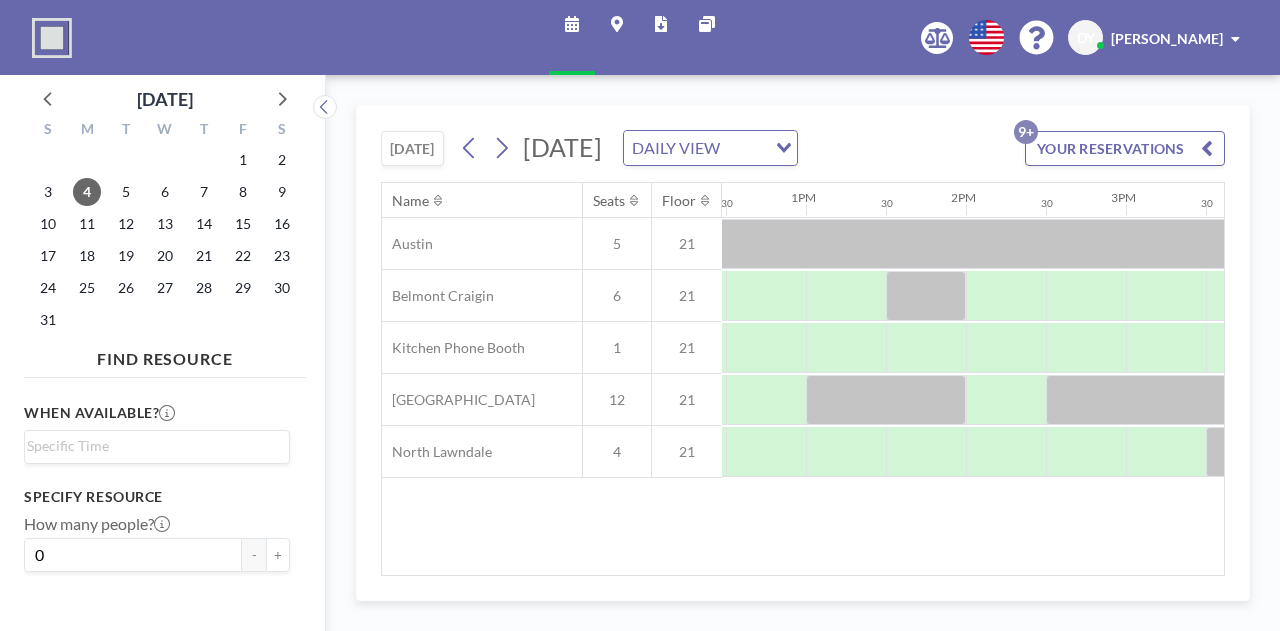 scroll, scrollTop: 0, scrollLeft: 2000, axis: horizontal 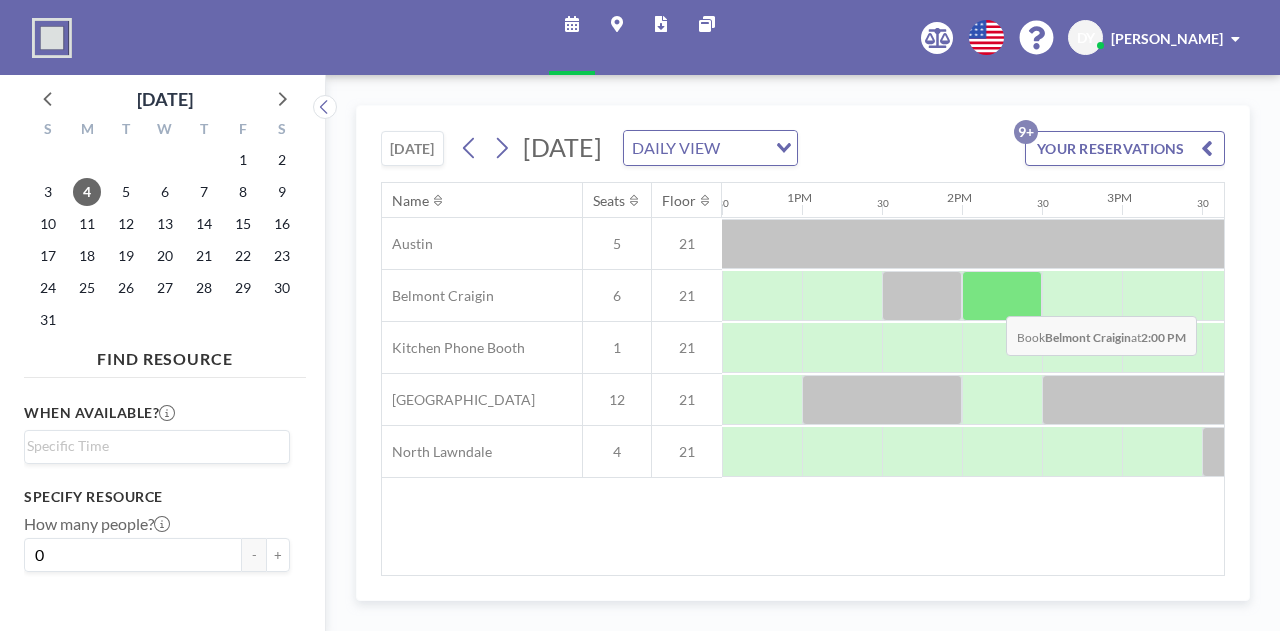 drag, startPoint x: 992, startPoint y: 317, endPoint x: 990, endPoint y: 299, distance: 18.110771 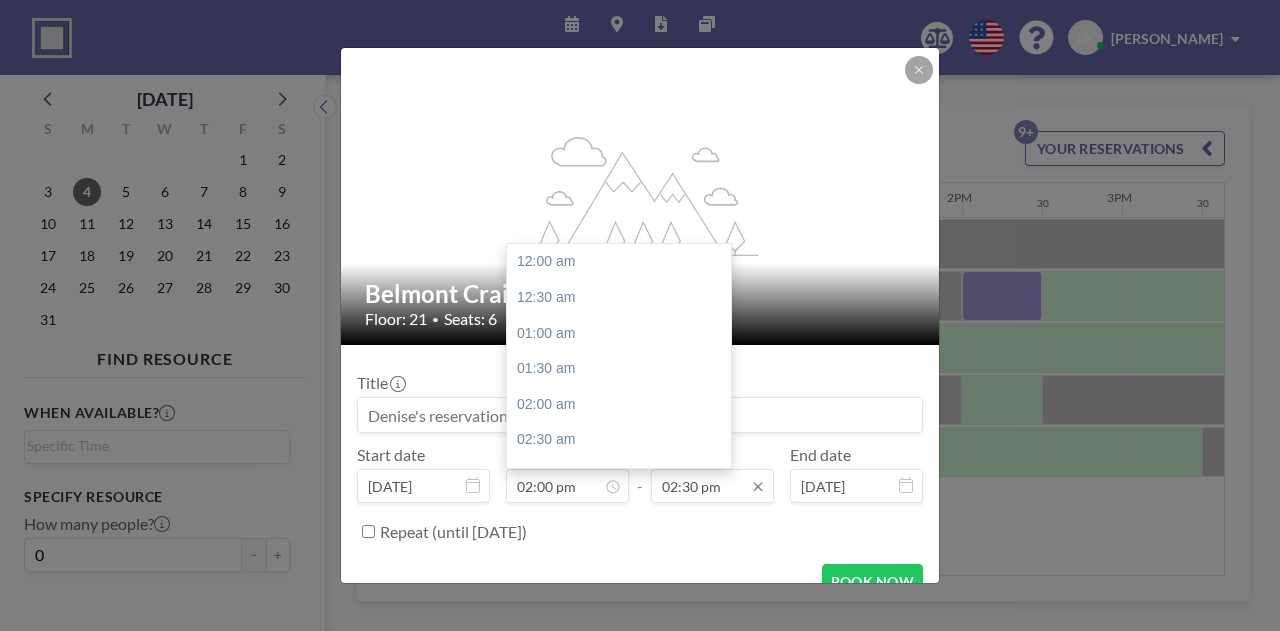 scroll, scrollTop: 997, scrollLeft: 0, axis: vertical 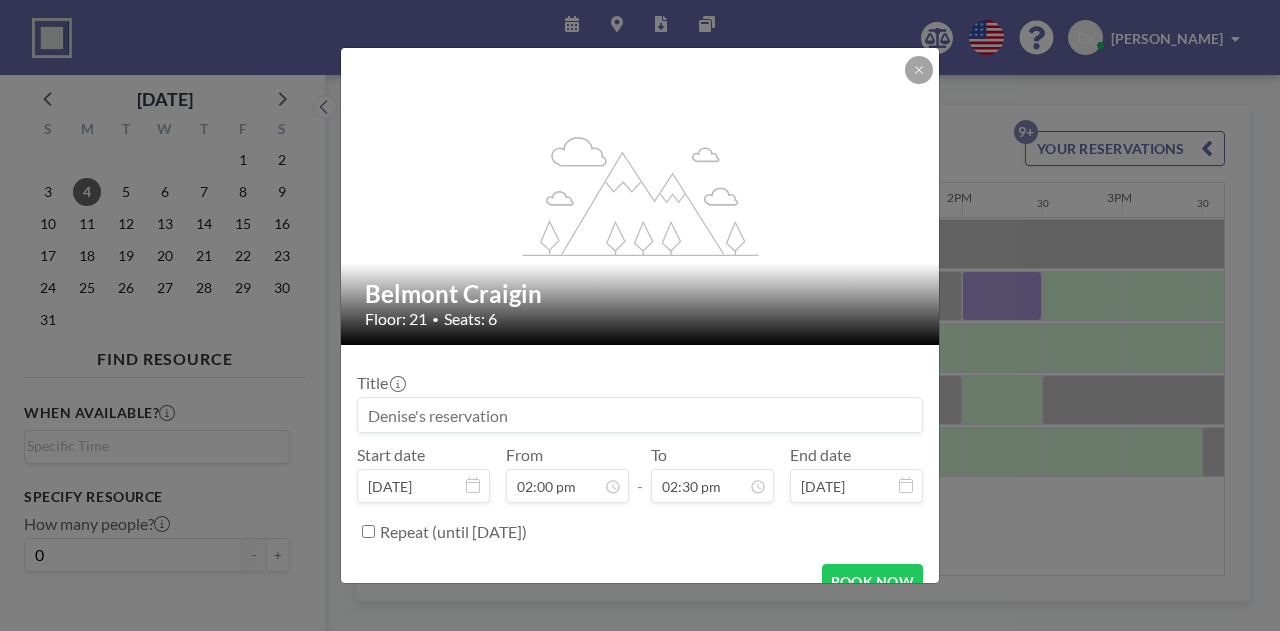 click at bounding box center (640, 415) 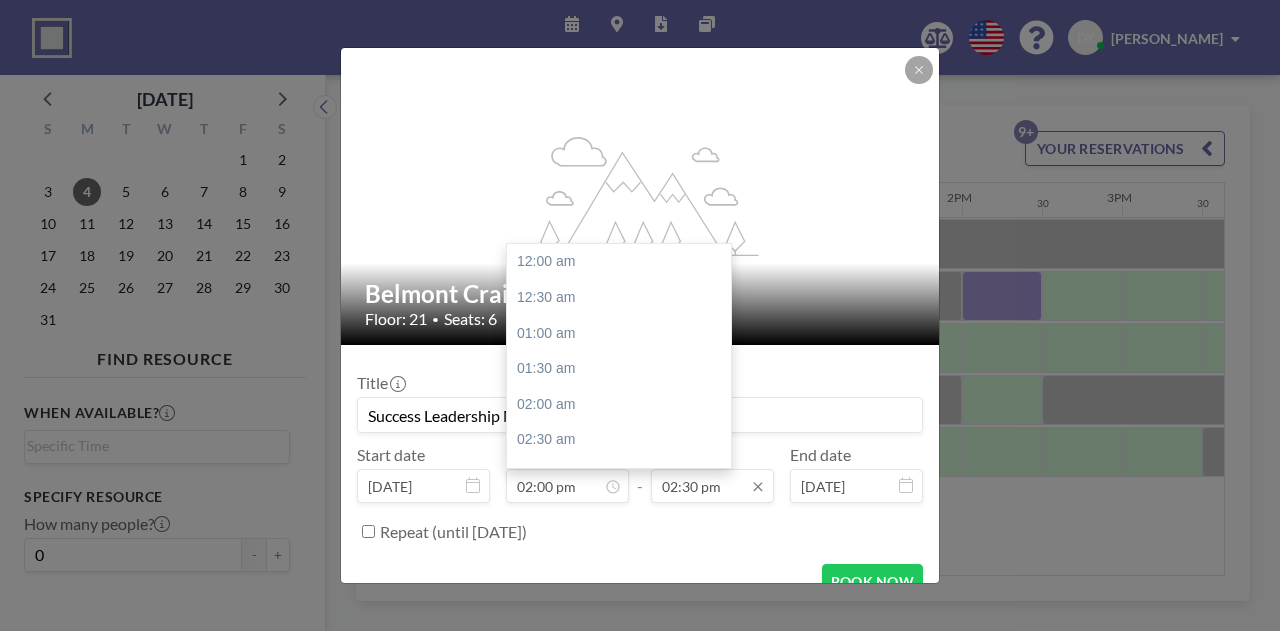 scroll, scrollTop: 997, scrollLeft: 0, axis: vertical 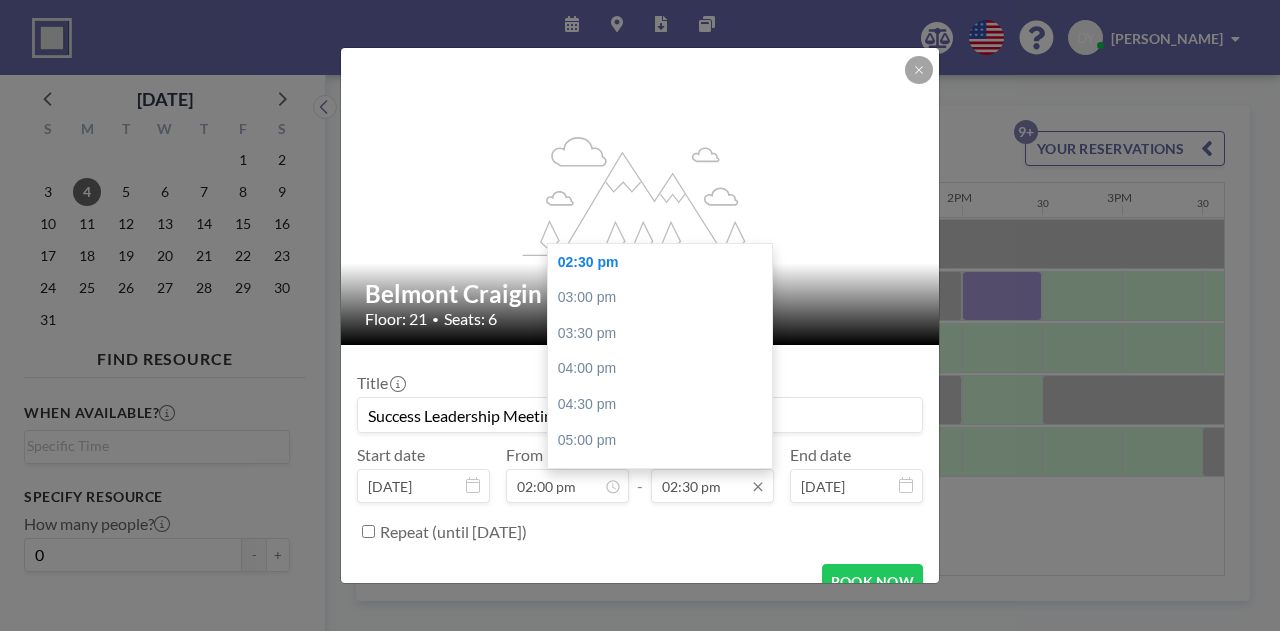 type on "Success Leadership Meeting" 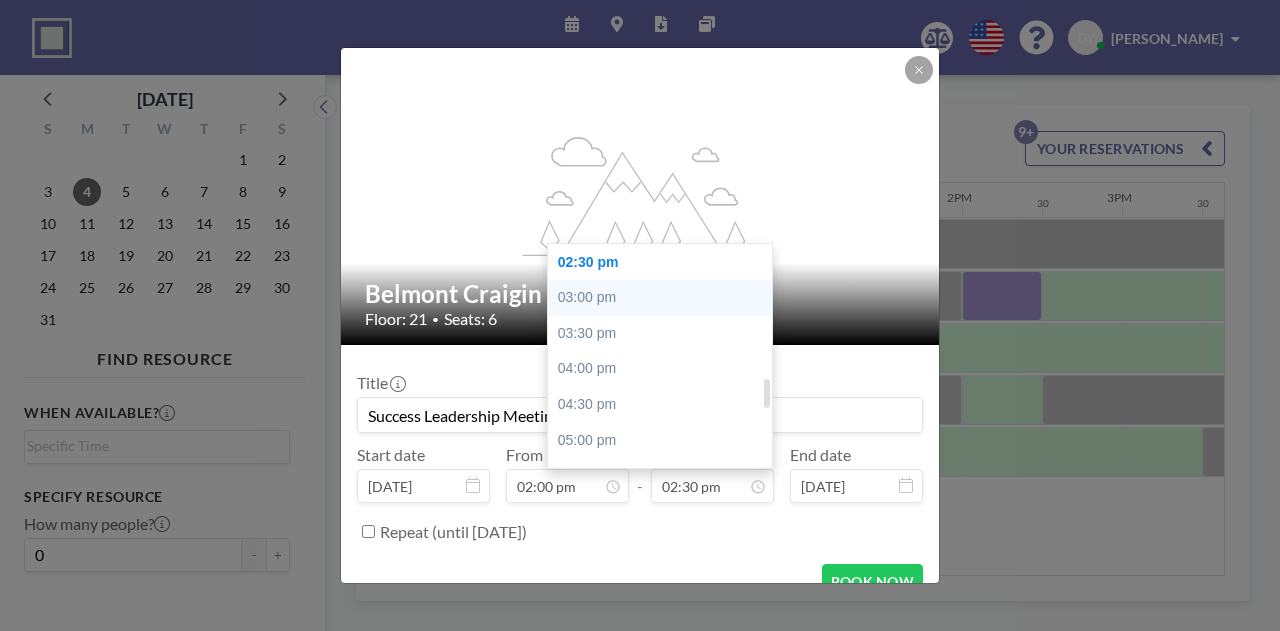 click on "03:00 pm" at bounding box center [665, 298] 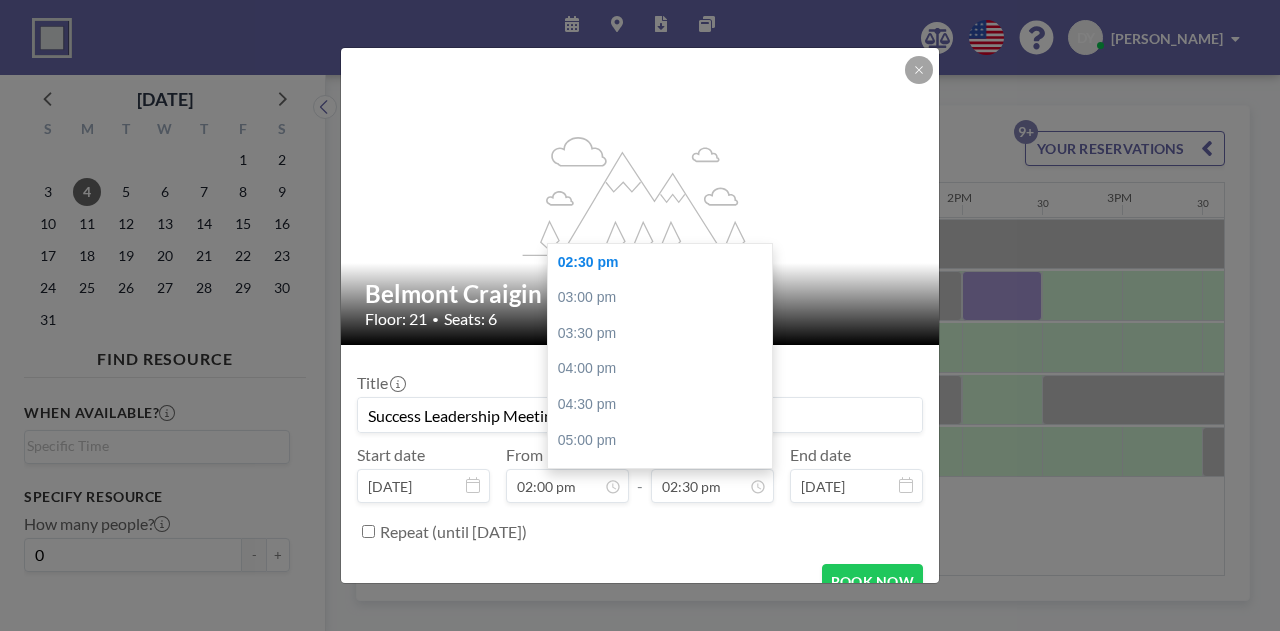 type on "03:00 pm" 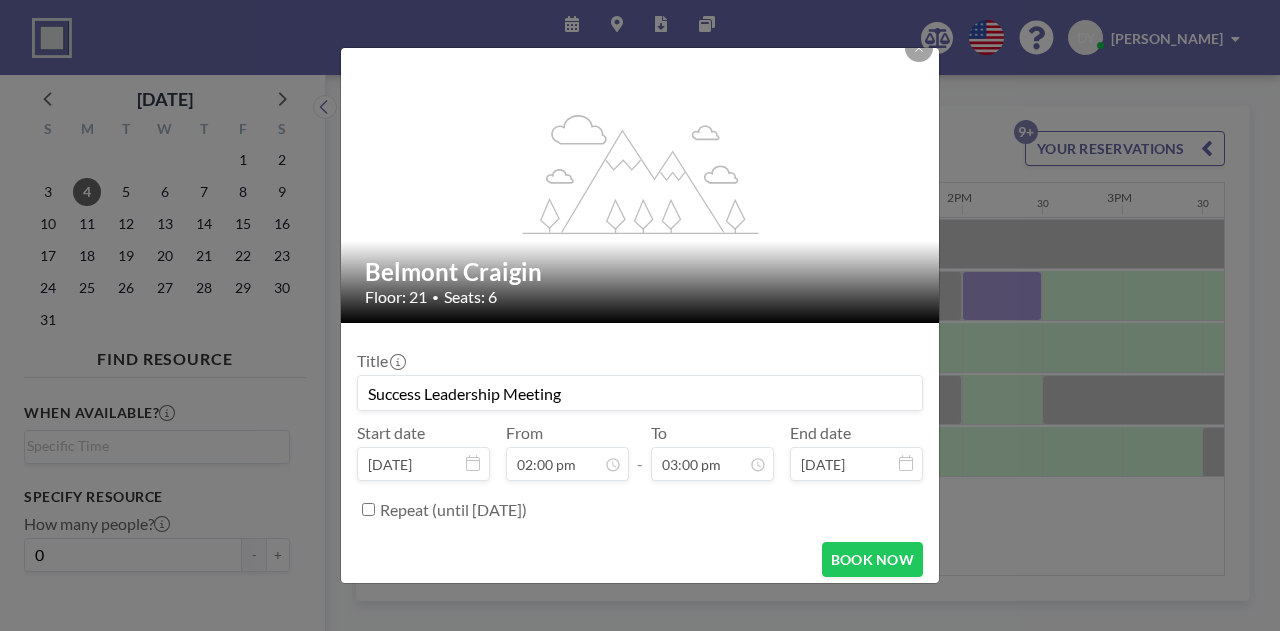 scroll, scrollTop: 30, scrollLeft: 0, axis: vertical 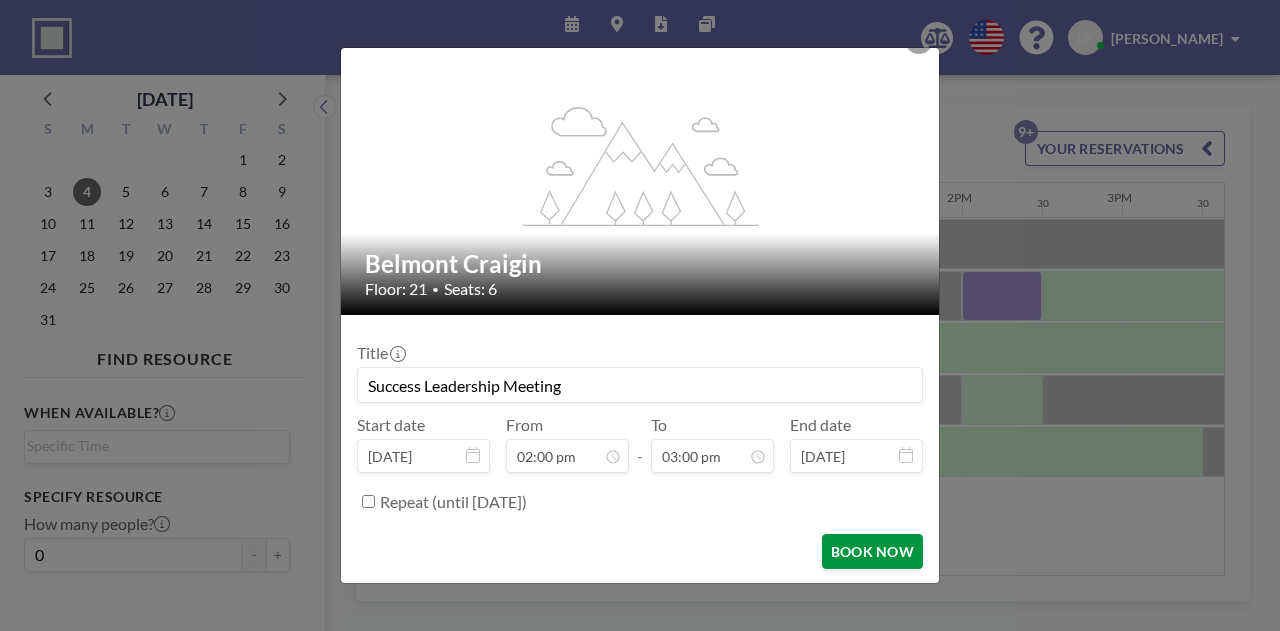 click on "BOOK NOW" at bounding box center [872, 551] 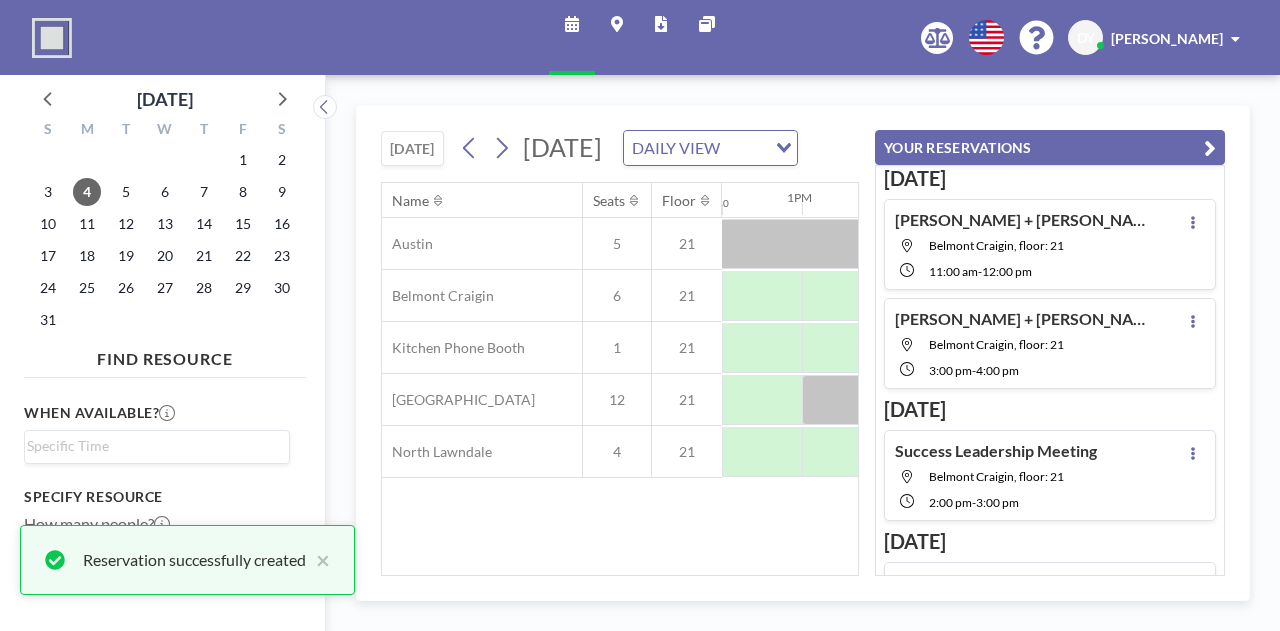 scroll, scrollTop: 101, scrollLeft: 0, axis: vertical 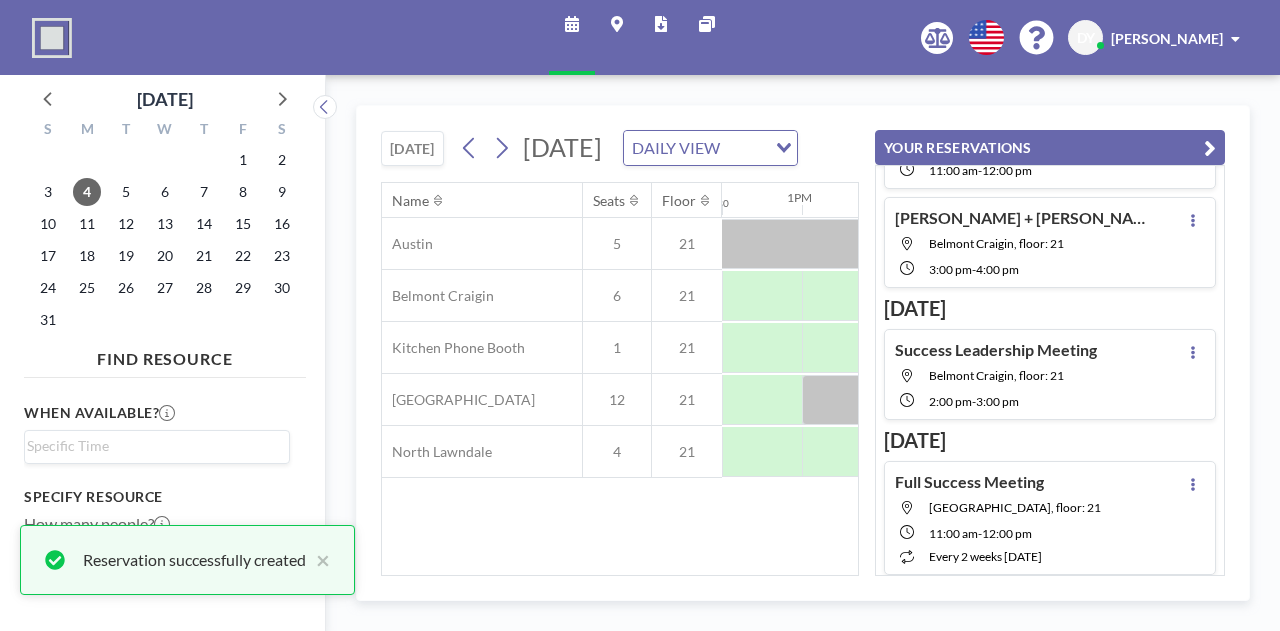 click on "YOUR RESERVATIONS" at bounding box center (1050, 147) 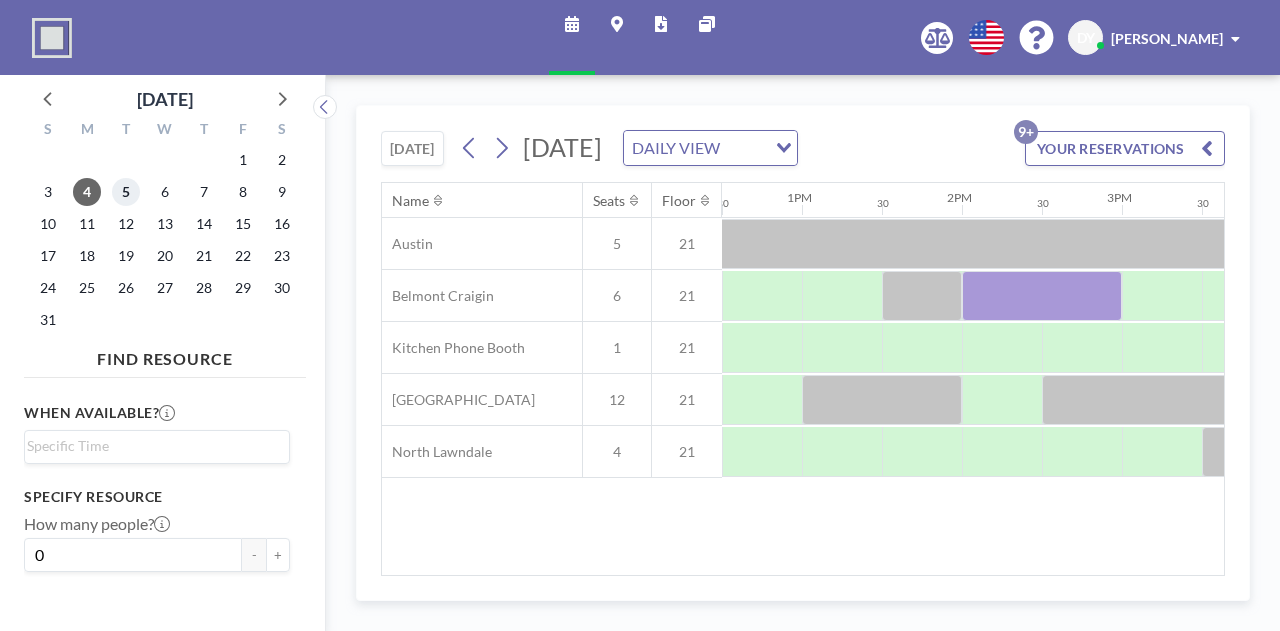 click on "5" at bounding box center [126, 192] 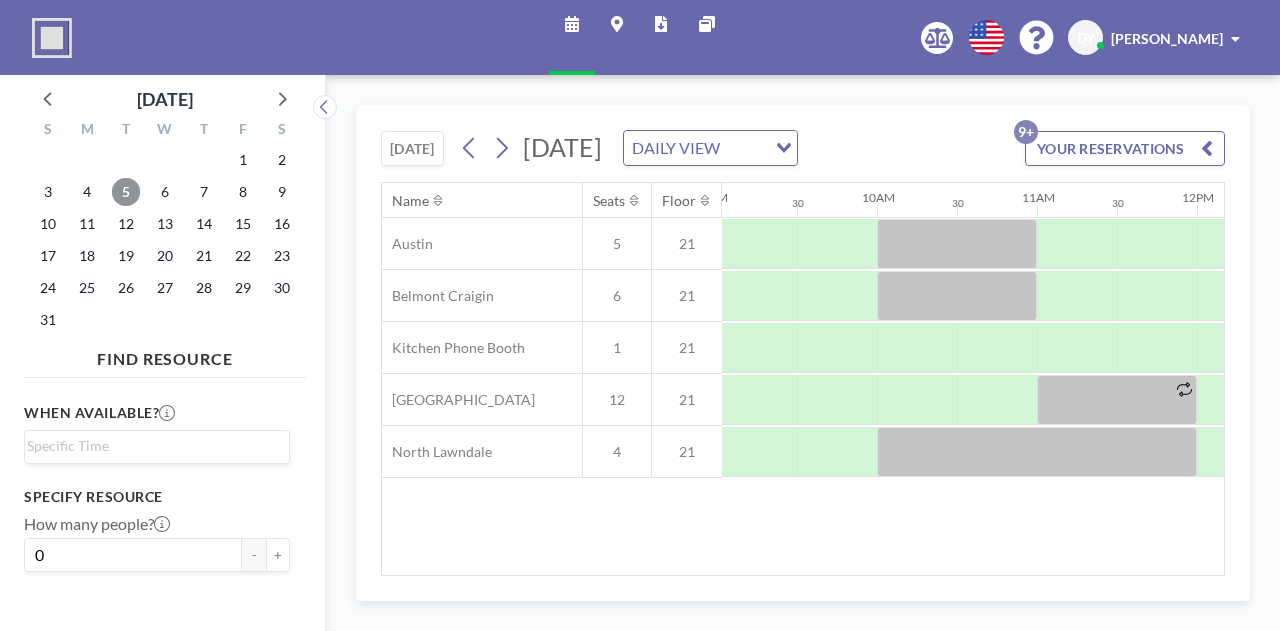 scroll, scrollTop: 0, scrollLeft: 1462, axis: horizontal 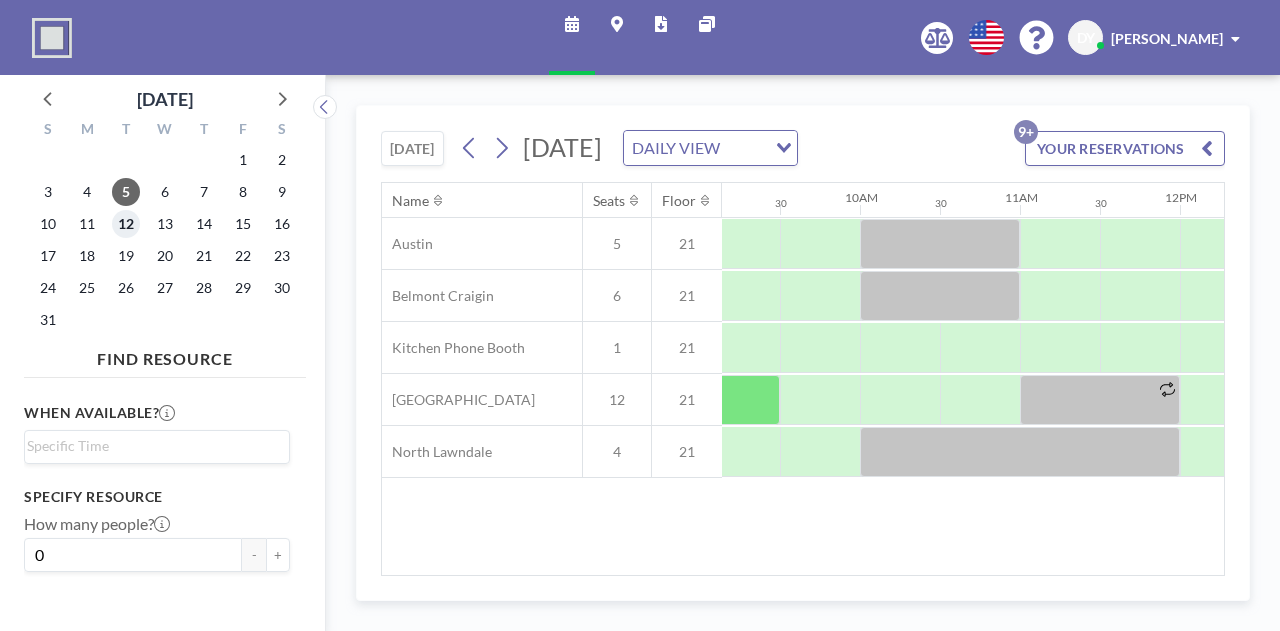 click on "12" at bounding box center [126, 224] 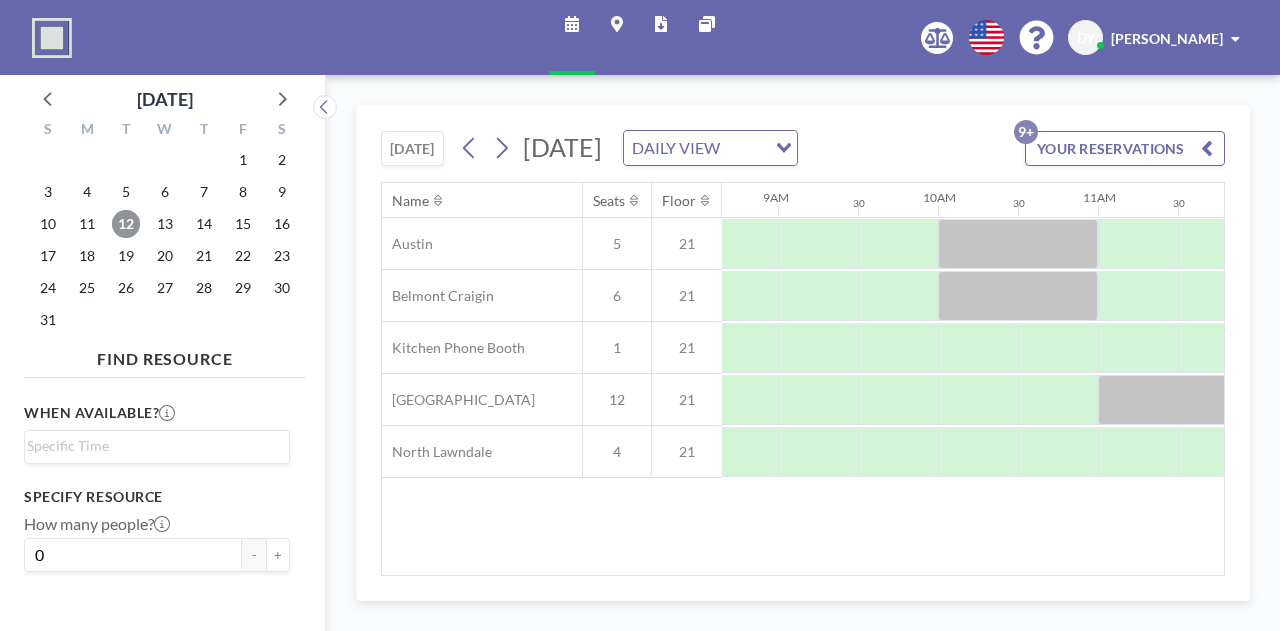 scroll, scrollTop: 0, scrollLeft: 1530, axis: horizontal 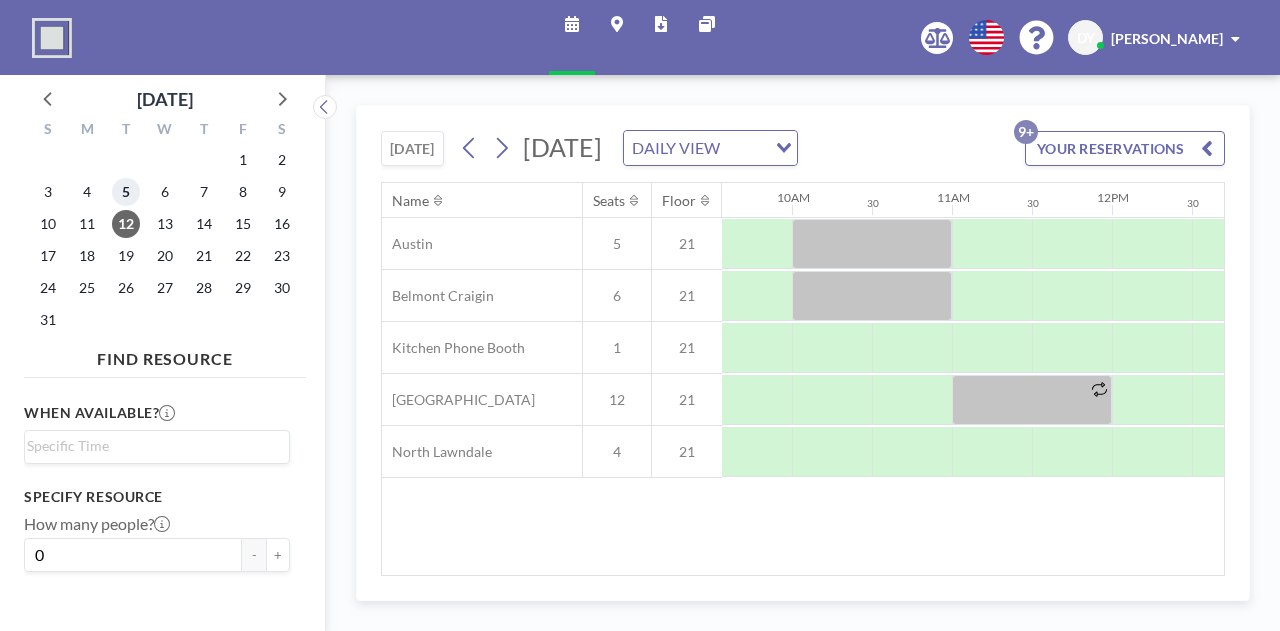 click on "5" at bounding box center (126, 192) 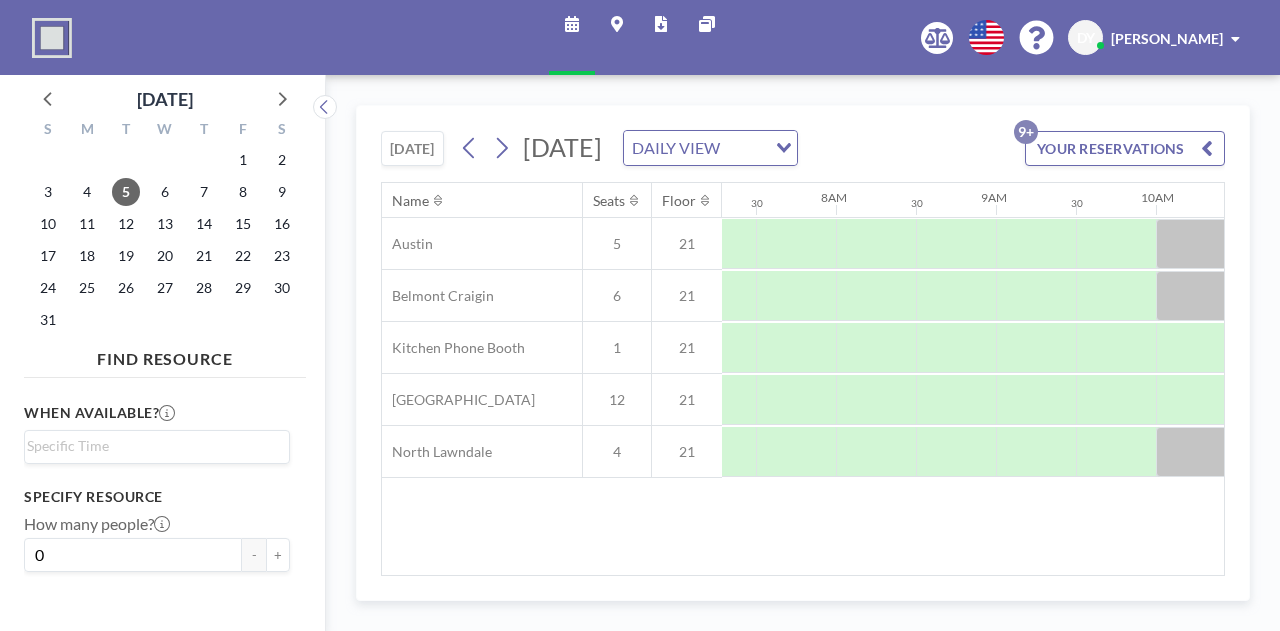scroll, scrollTop: 0, scrollLeft: 1200, axis: horizontal 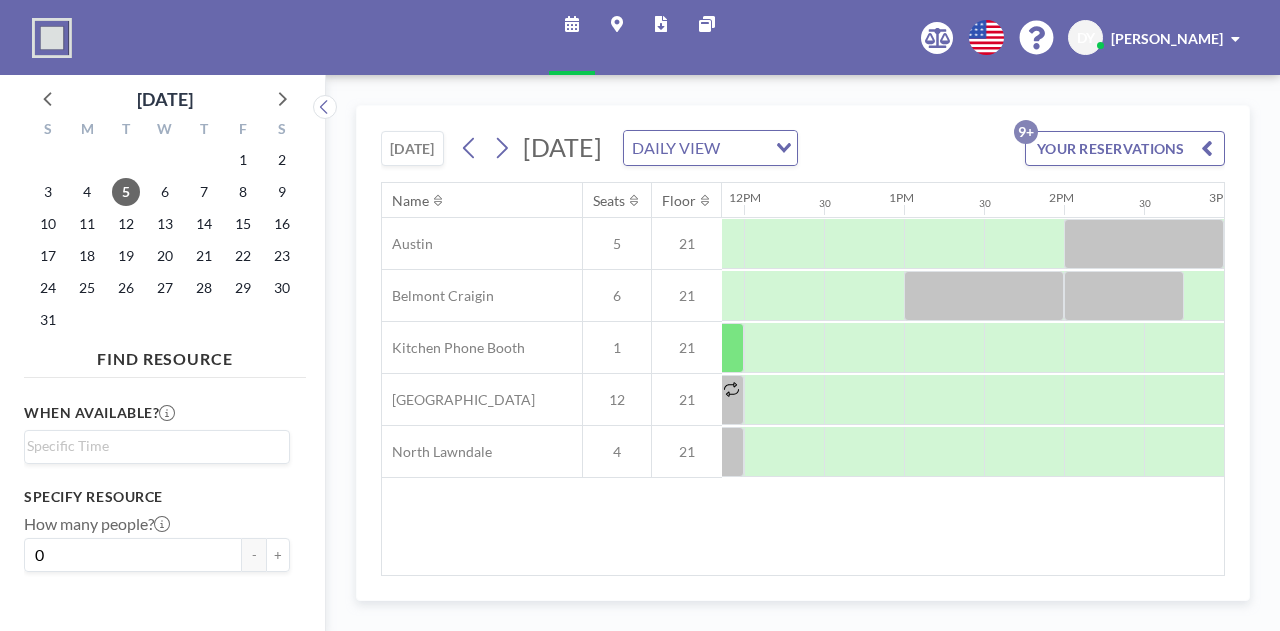 click on "11" at bounding box center [87, 224] 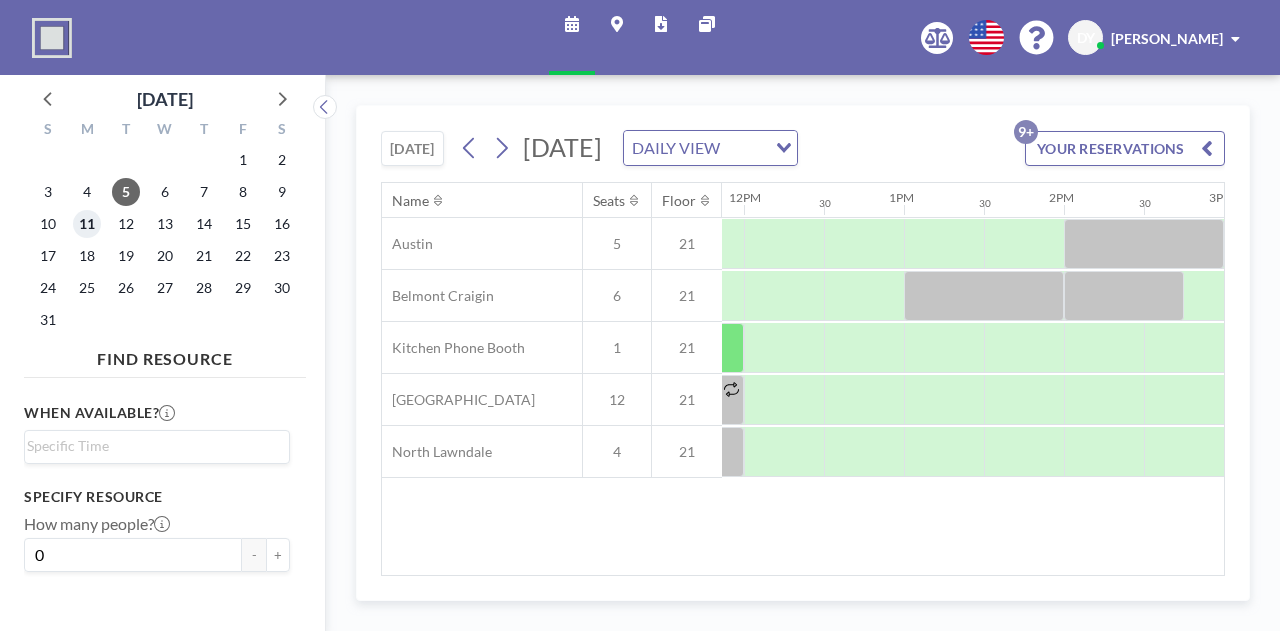 click on "11" at bounding box center (87, 224) 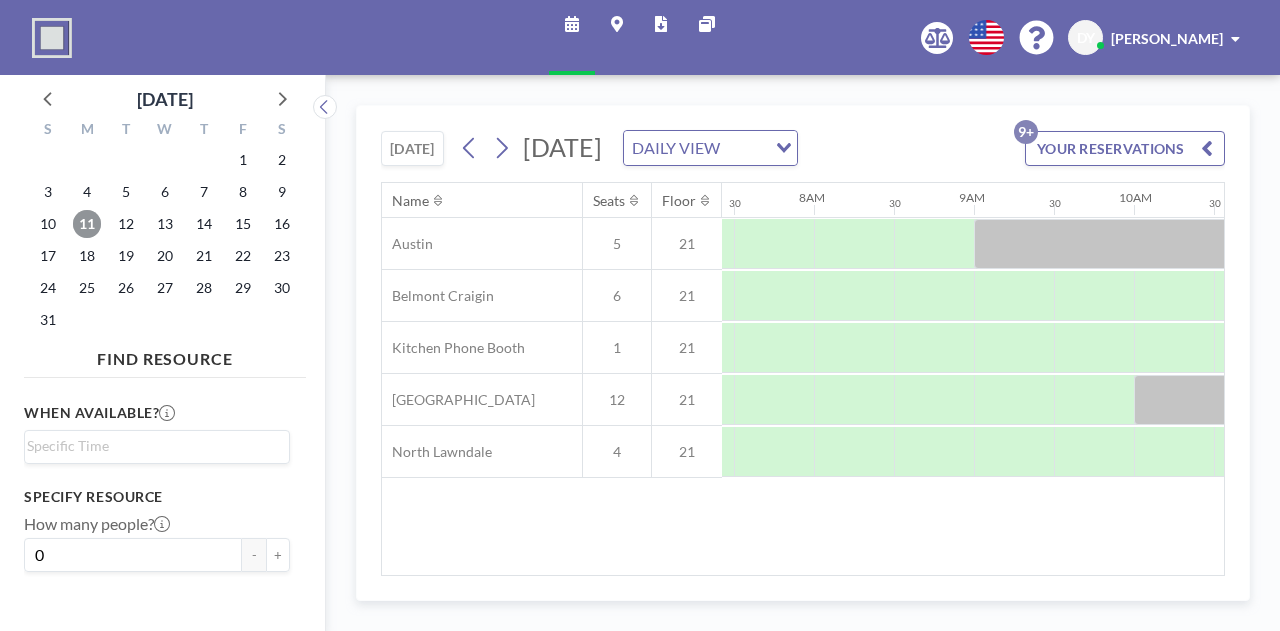 scroll, scrollTop: 0, scrollLeft: 1200, axis: horizontal 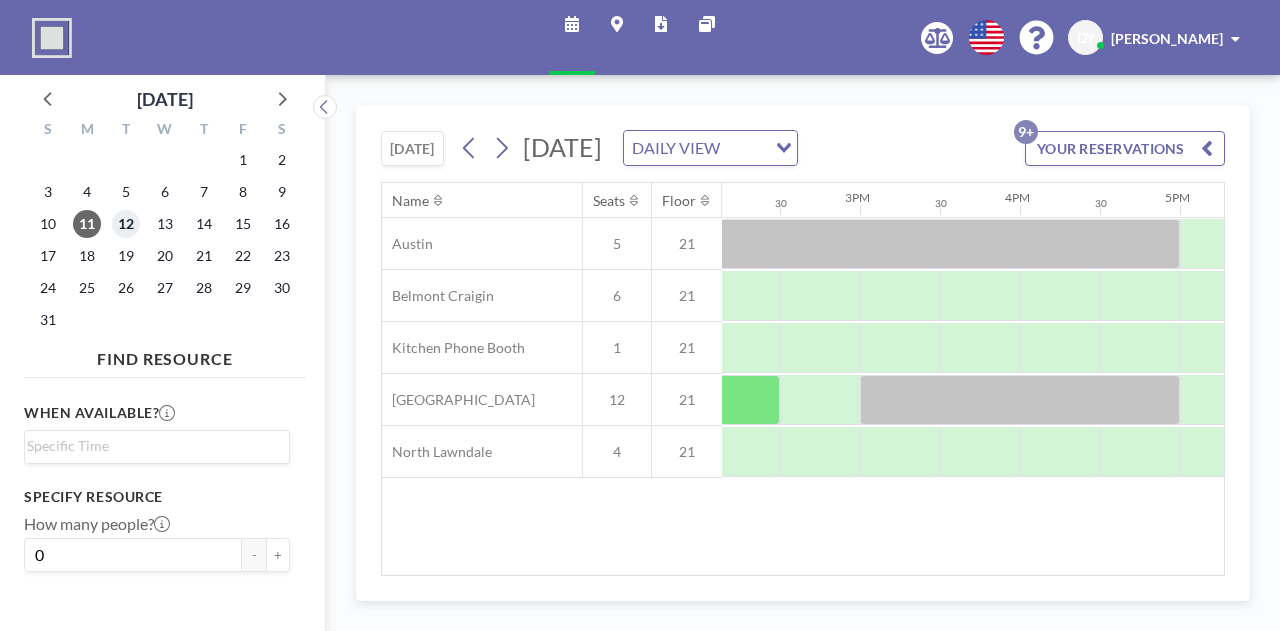 click on "12" at bounding box center [126, 224] 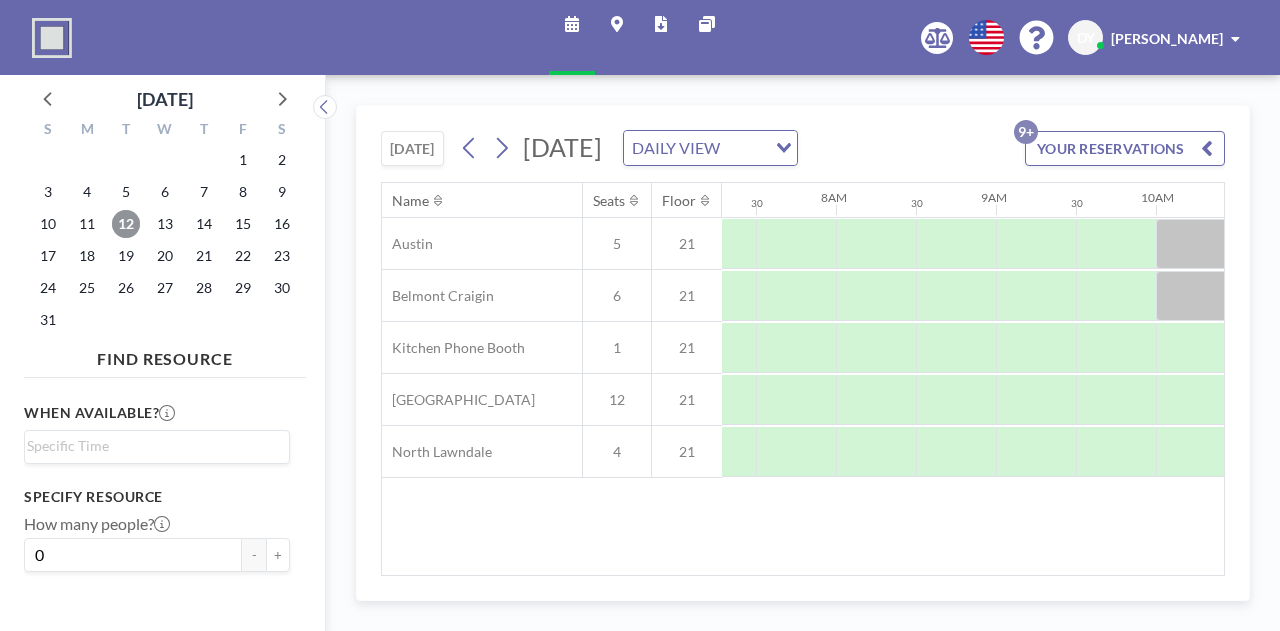scroll, scrollTop: 0, scrollLeft: 1200, axis: horizontal 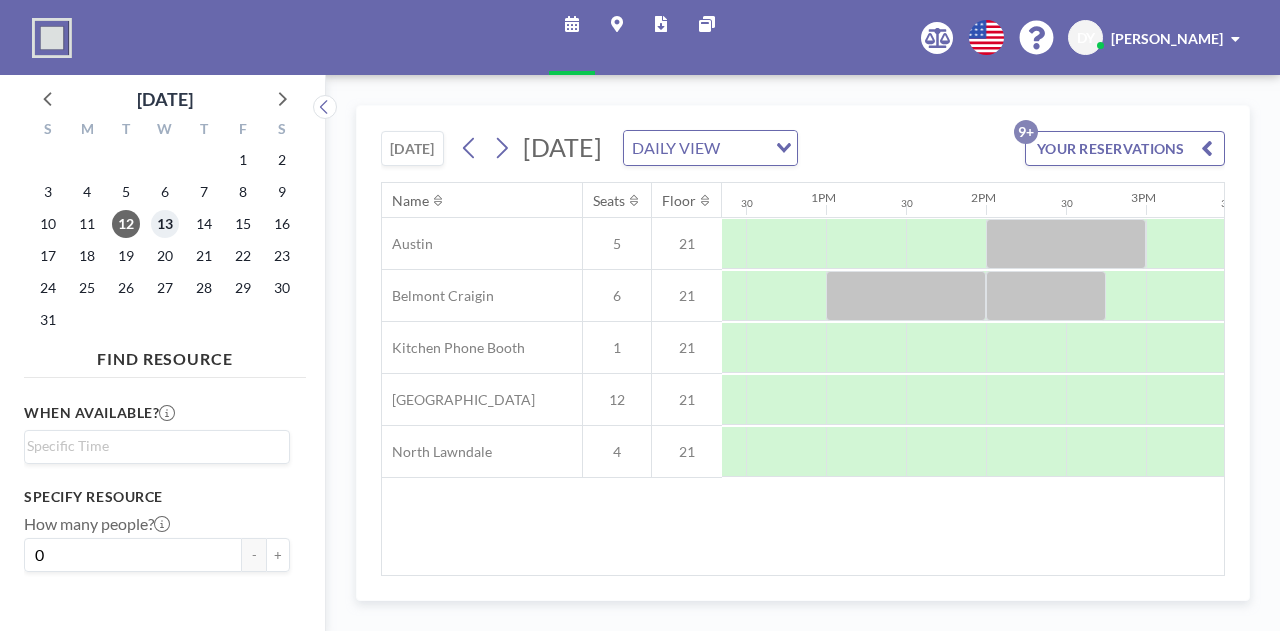 click on "13" at bounding box center (165, 224) 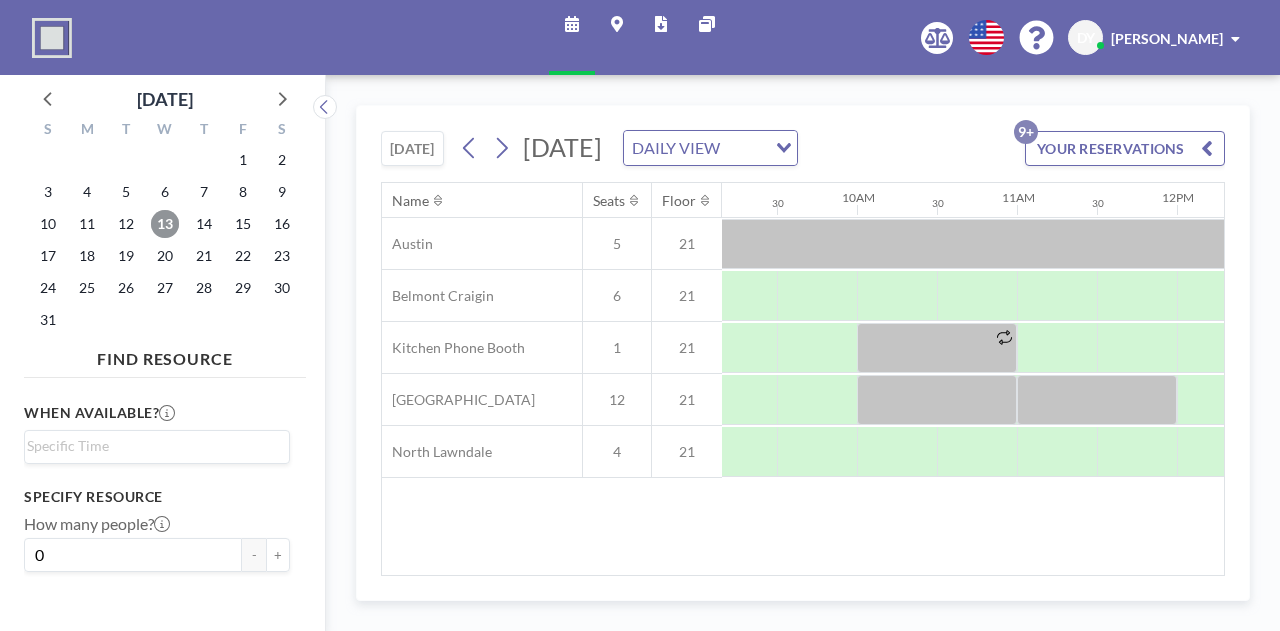 scroll, scrollTop: 0, scrollLeft: 1530, axis: horizontal 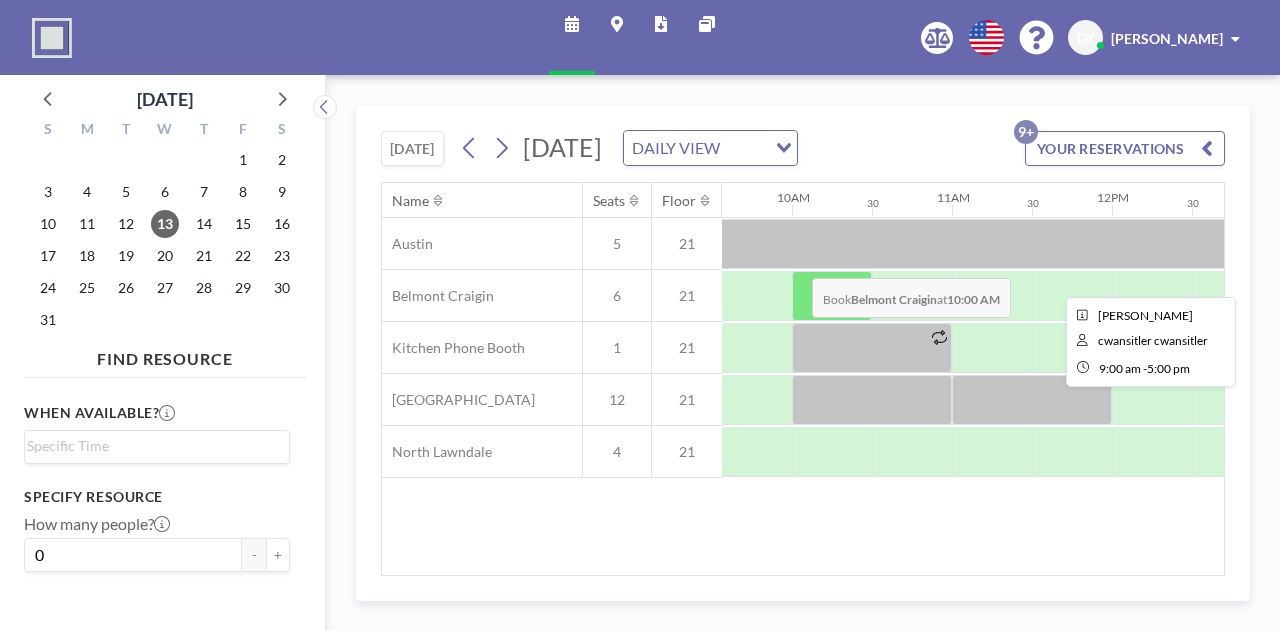 click at bounding box center [1272, 244] 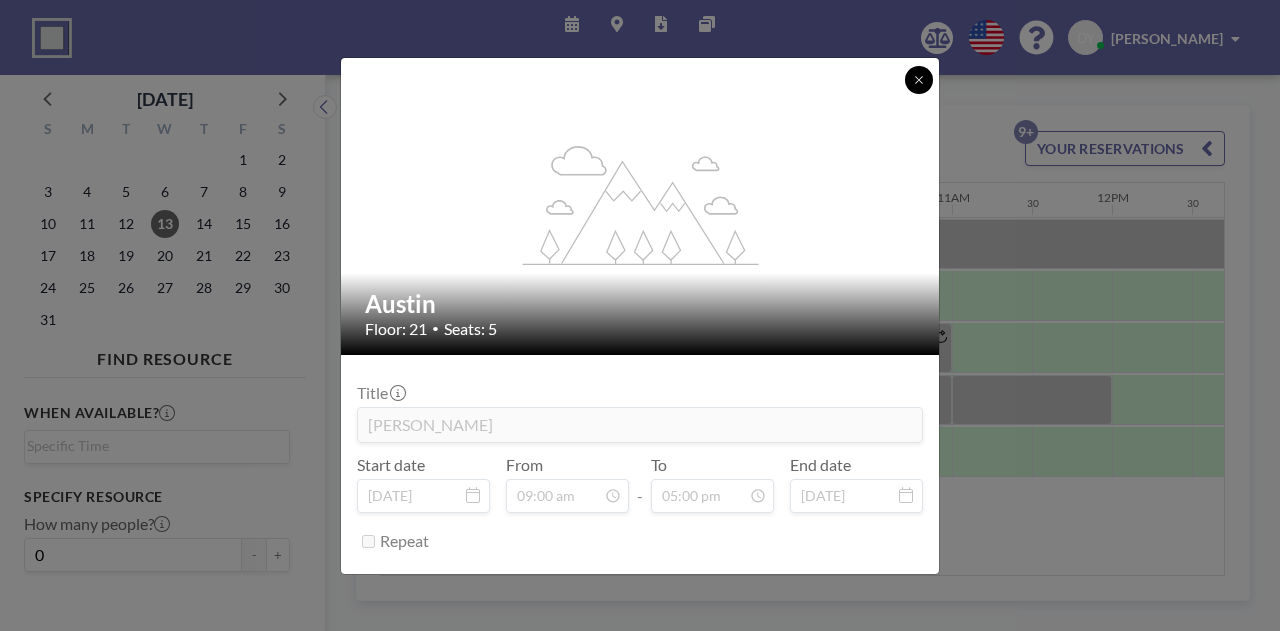 click 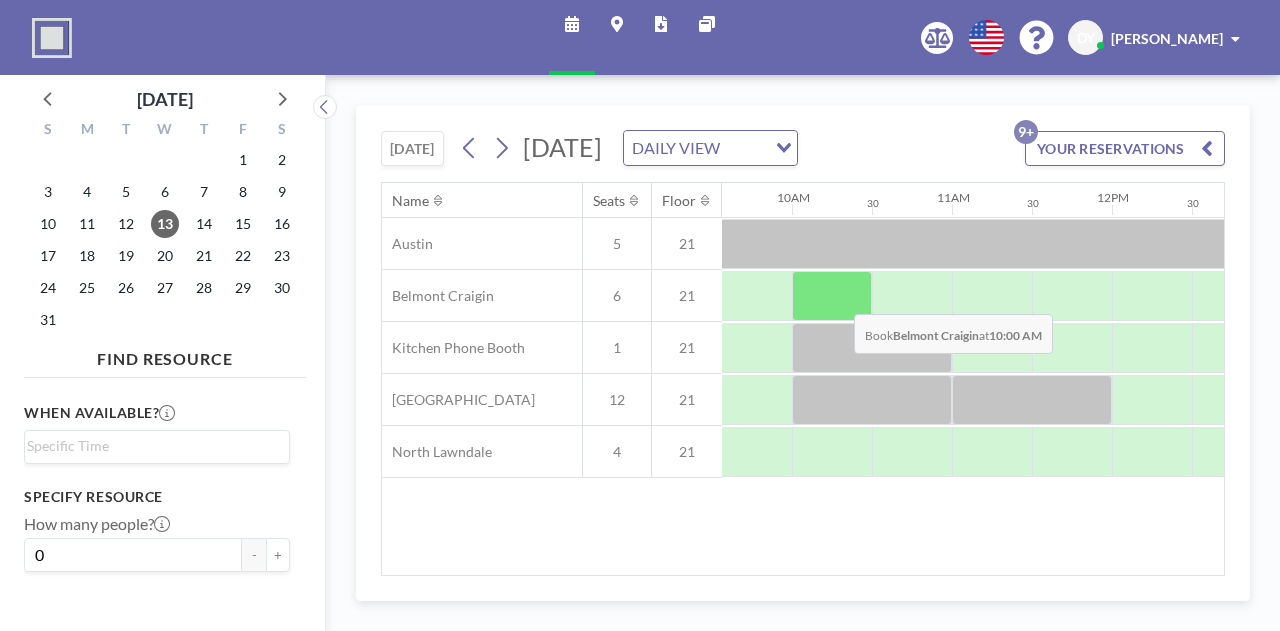 click at bounding box center [832, 296] 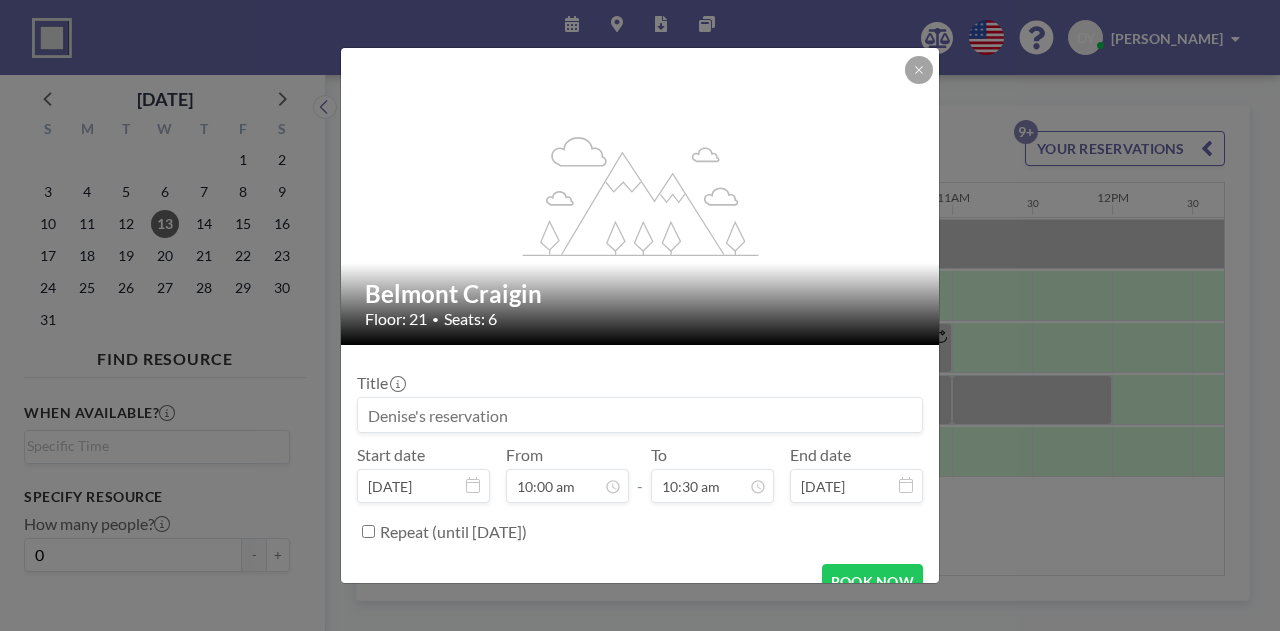 click at bounding box center (640, 415) 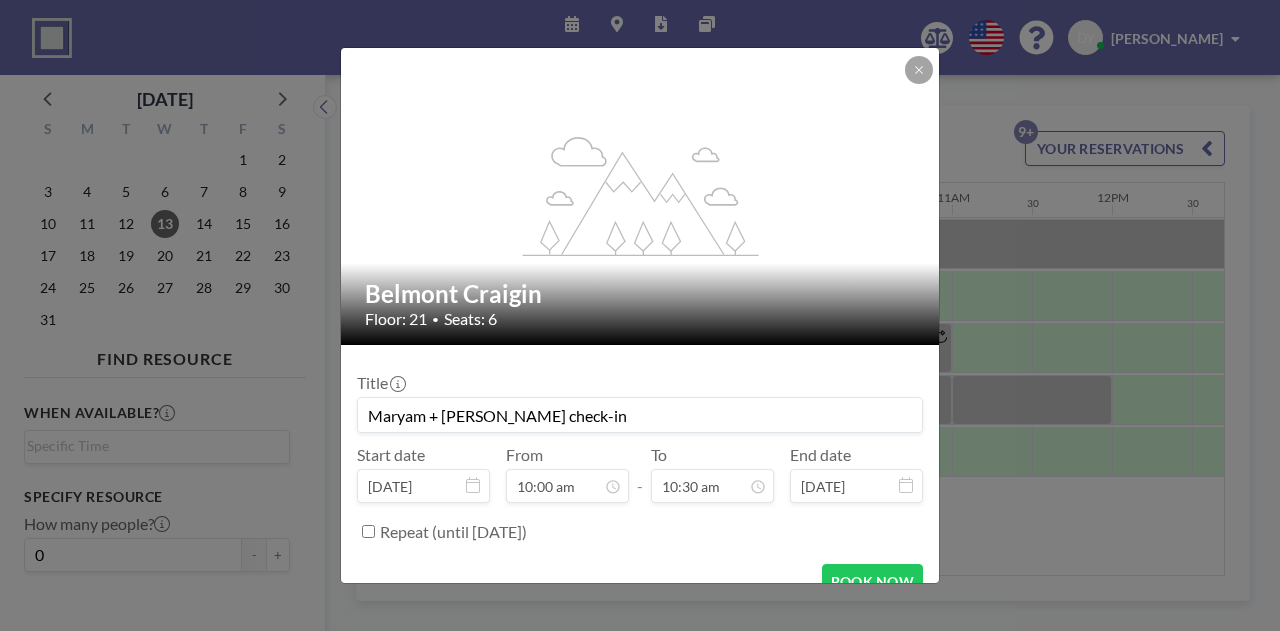 type on "Maryam + [PERSON_NAME] check-in" 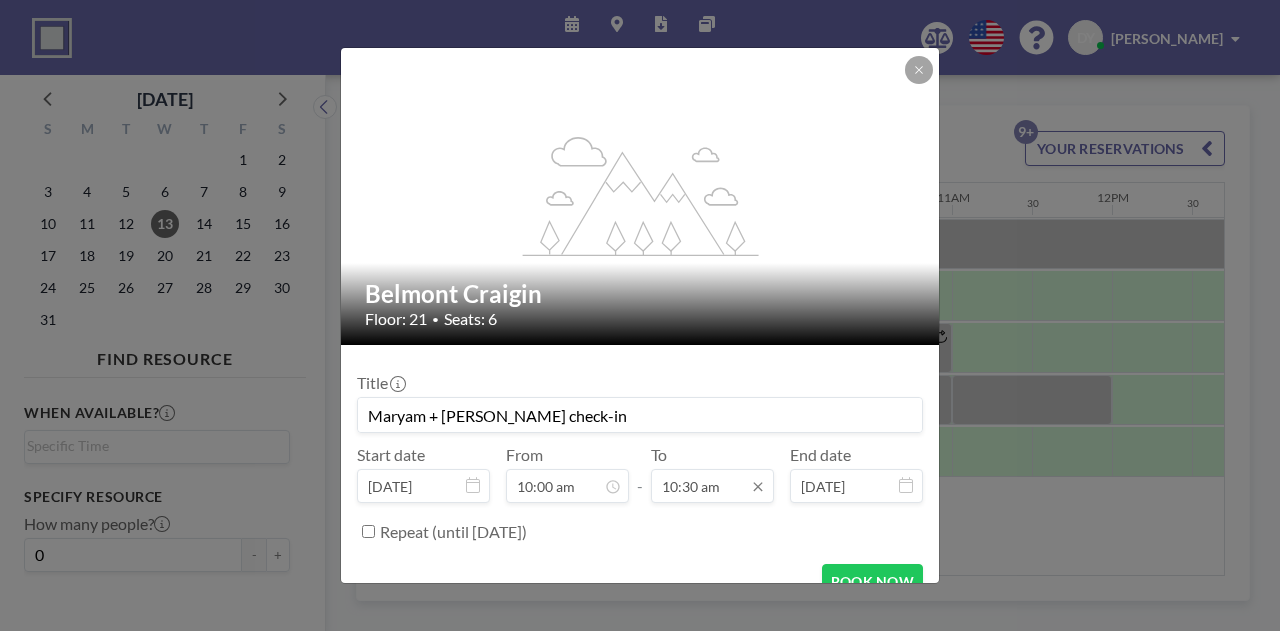 scroll, scrollTop: 712, scrollLeft: 0, axis: vertical 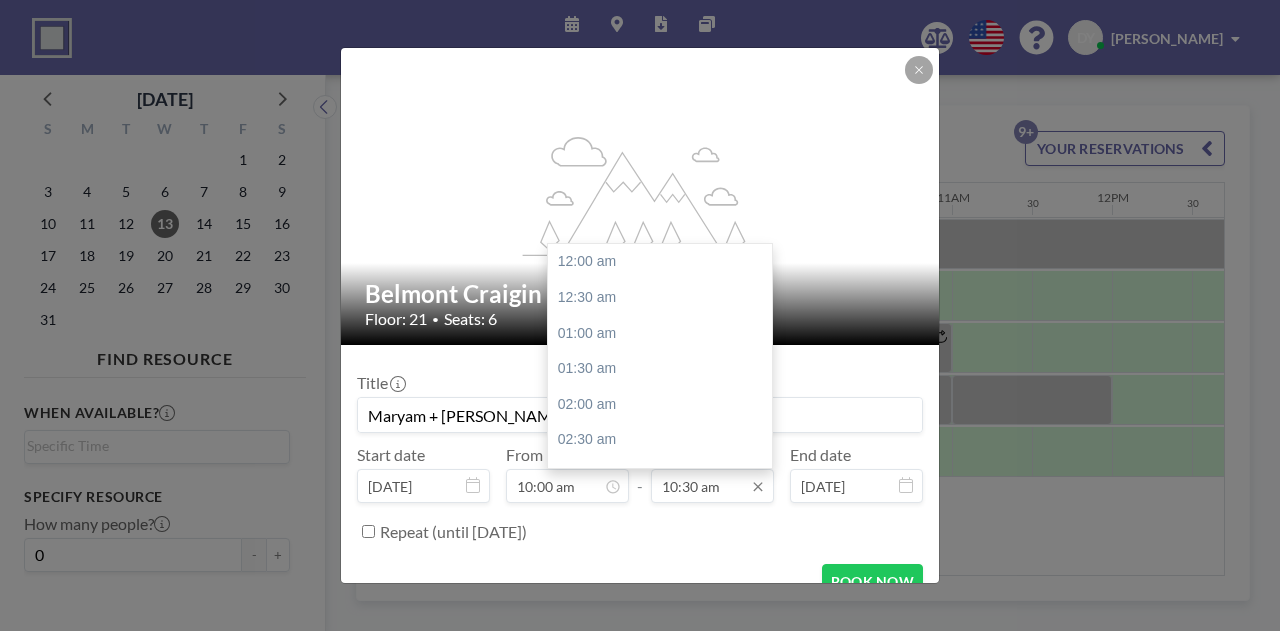 click on "10:30 am" at bounding box center (712, 486) 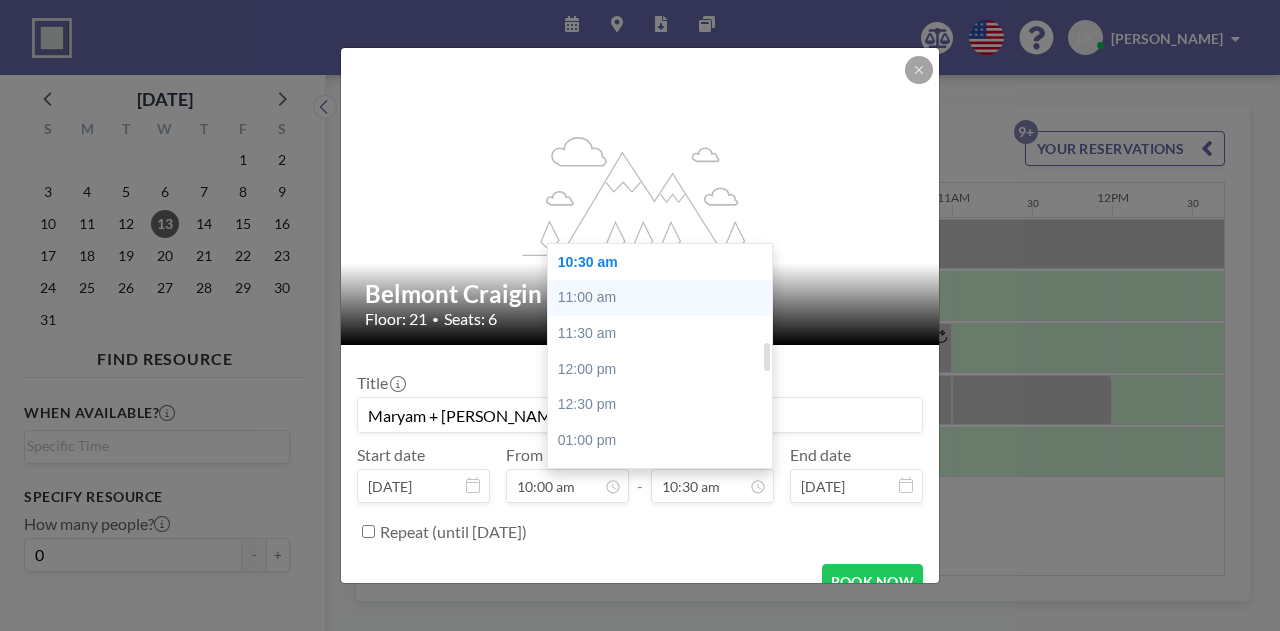 click on "11:00 am" at bounding box center (665, 298) 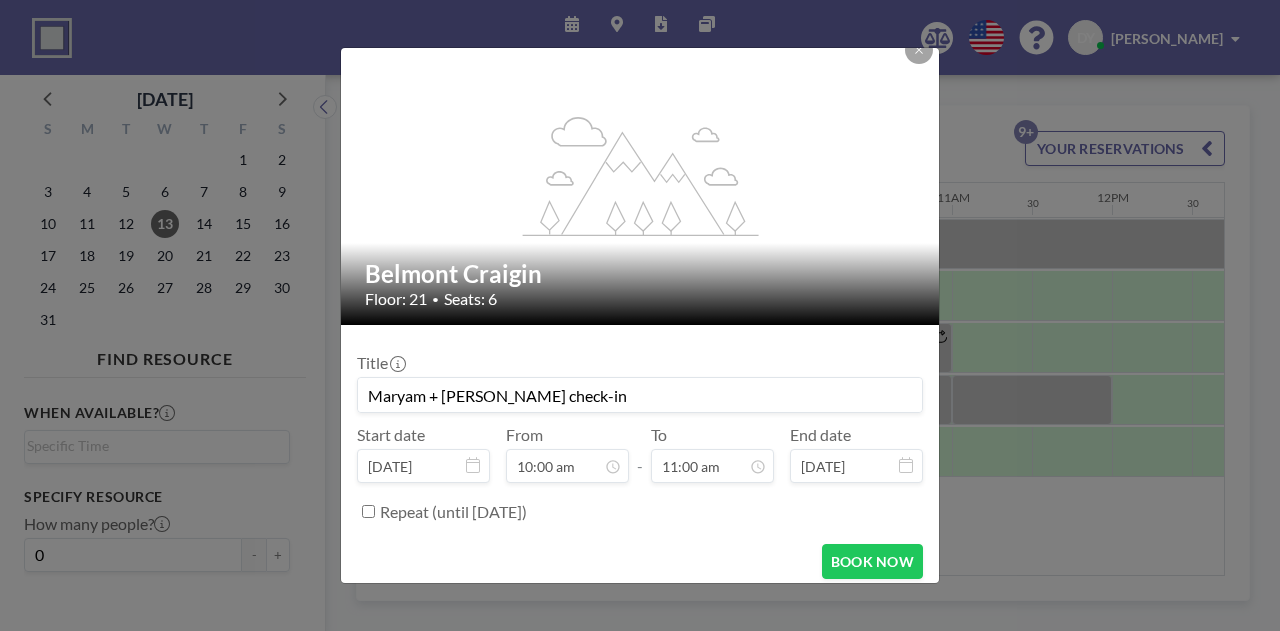 scroll, scrollTop: 30, scrollLeft: 0, axis: vertical 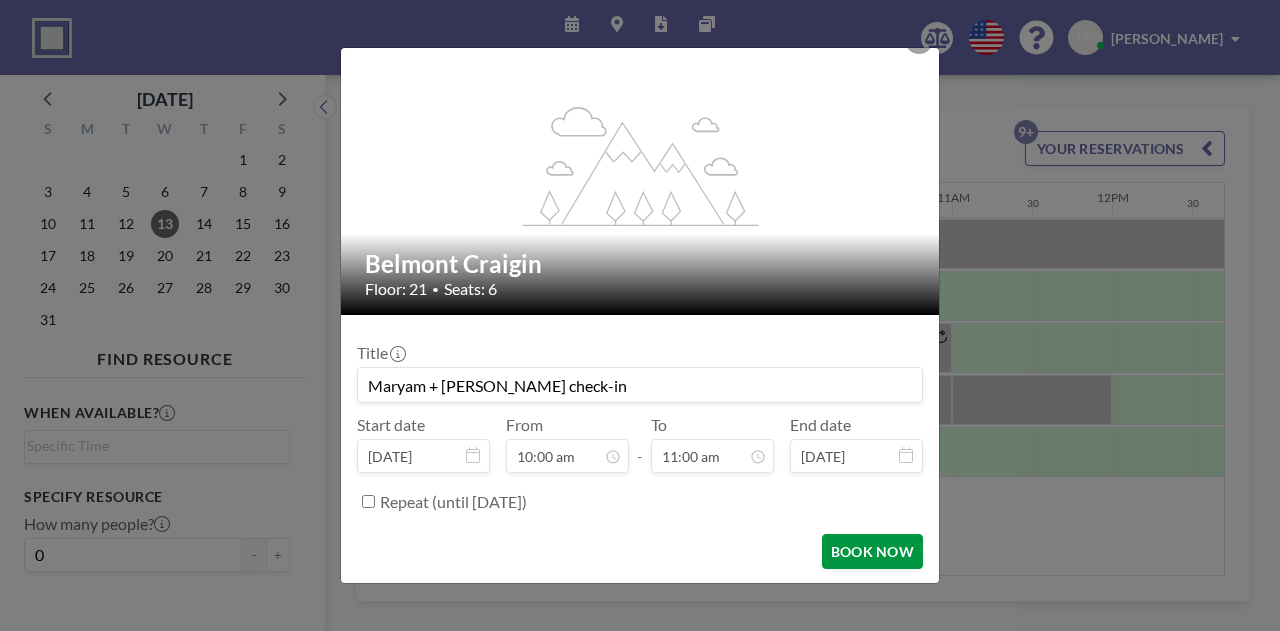 click on "BOOK NOW" at bounding box center [872, 551] 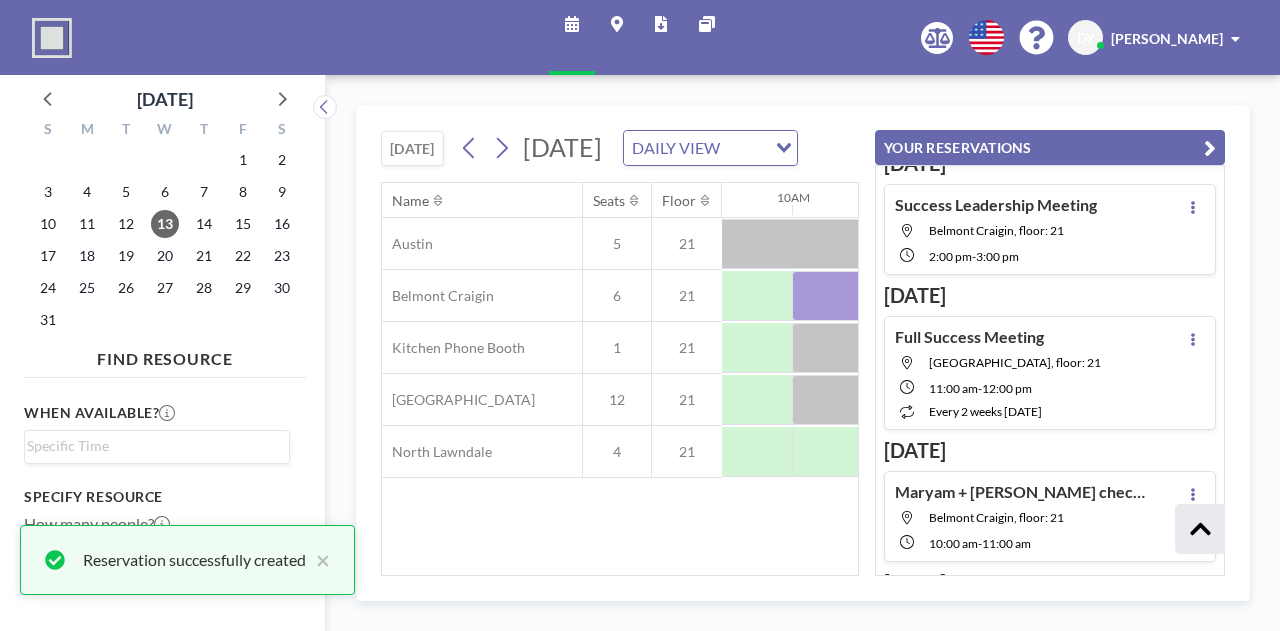 scroll, scrollTop: 386, scrollLeft: 0, axis: vertical 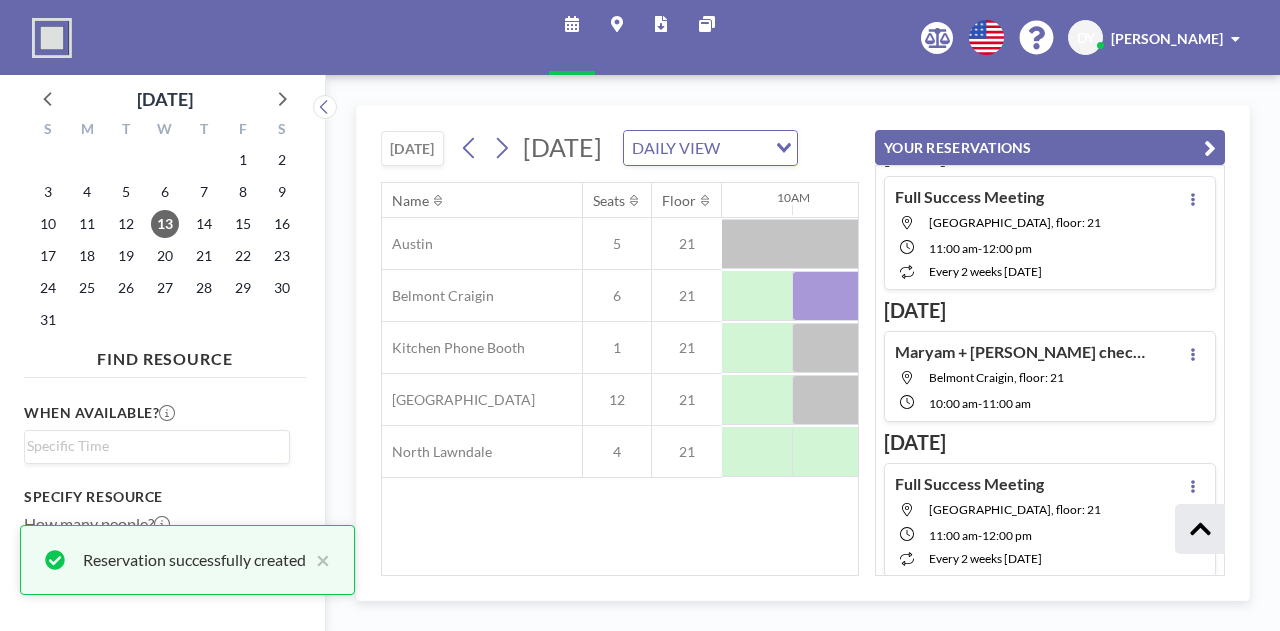 click at bounding box center (1210, 148) 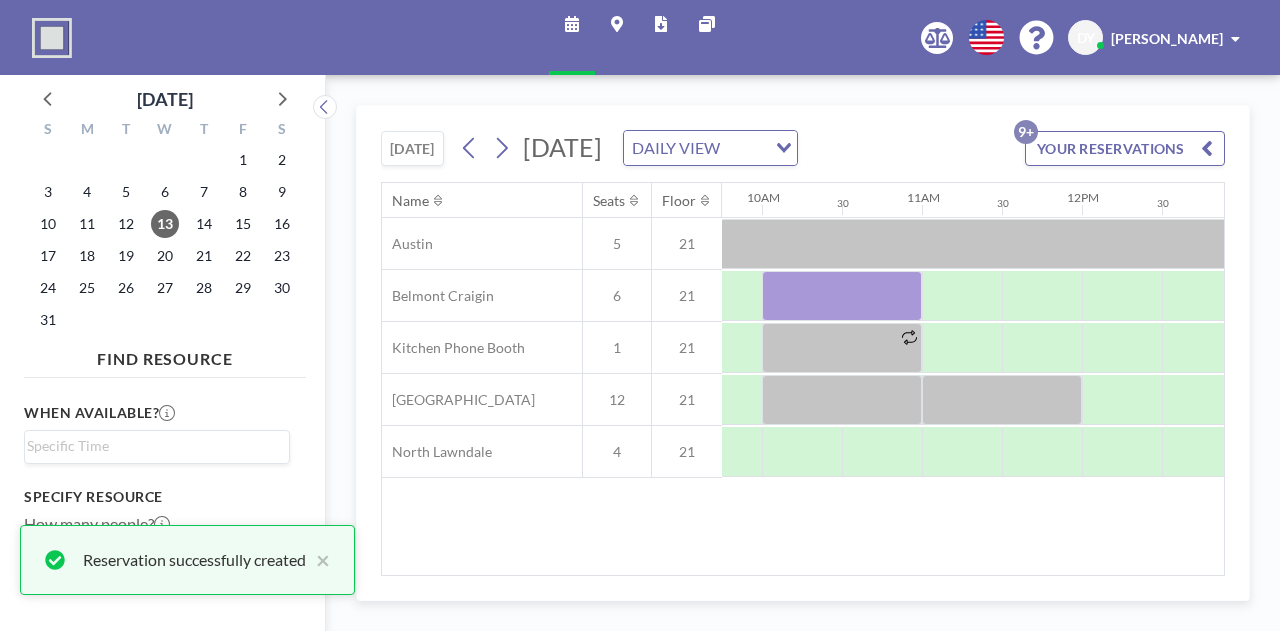 scroll, scrollTop: 0, scrollLeft: 1608, axis: horizontal 